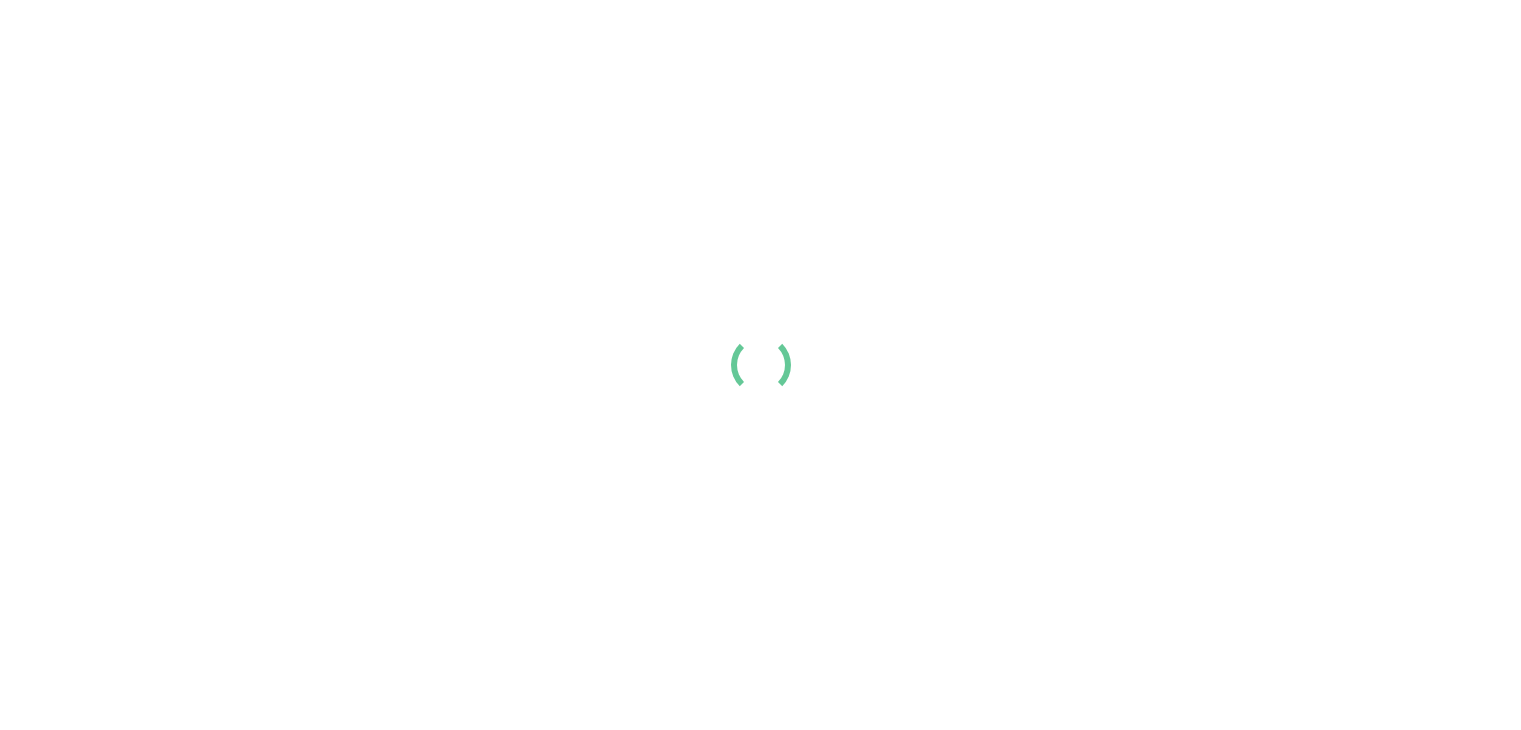scroll, scrollTop: 0, scrollLeft: 0, axis: both 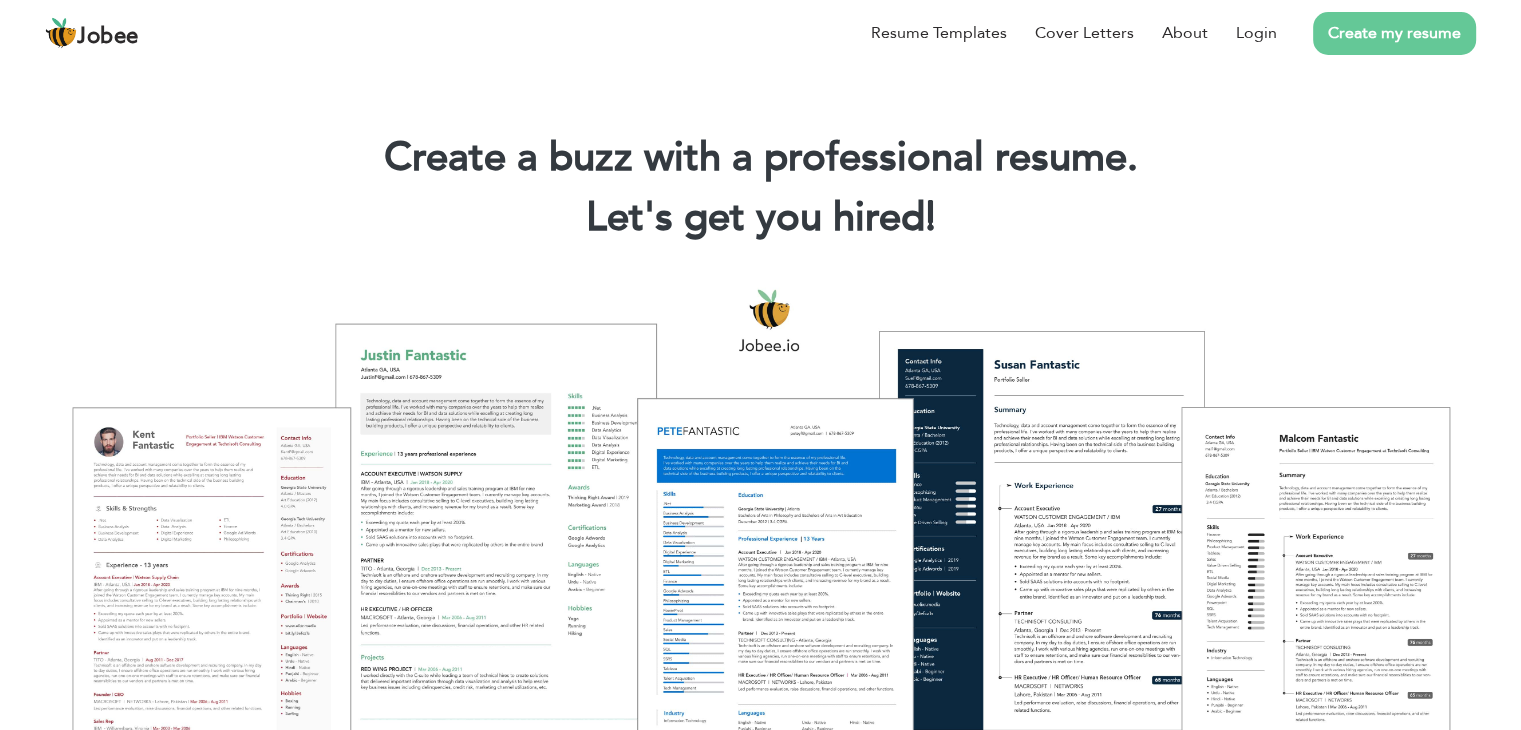 click on "Create my resume" at bounding box center (1394, 33) 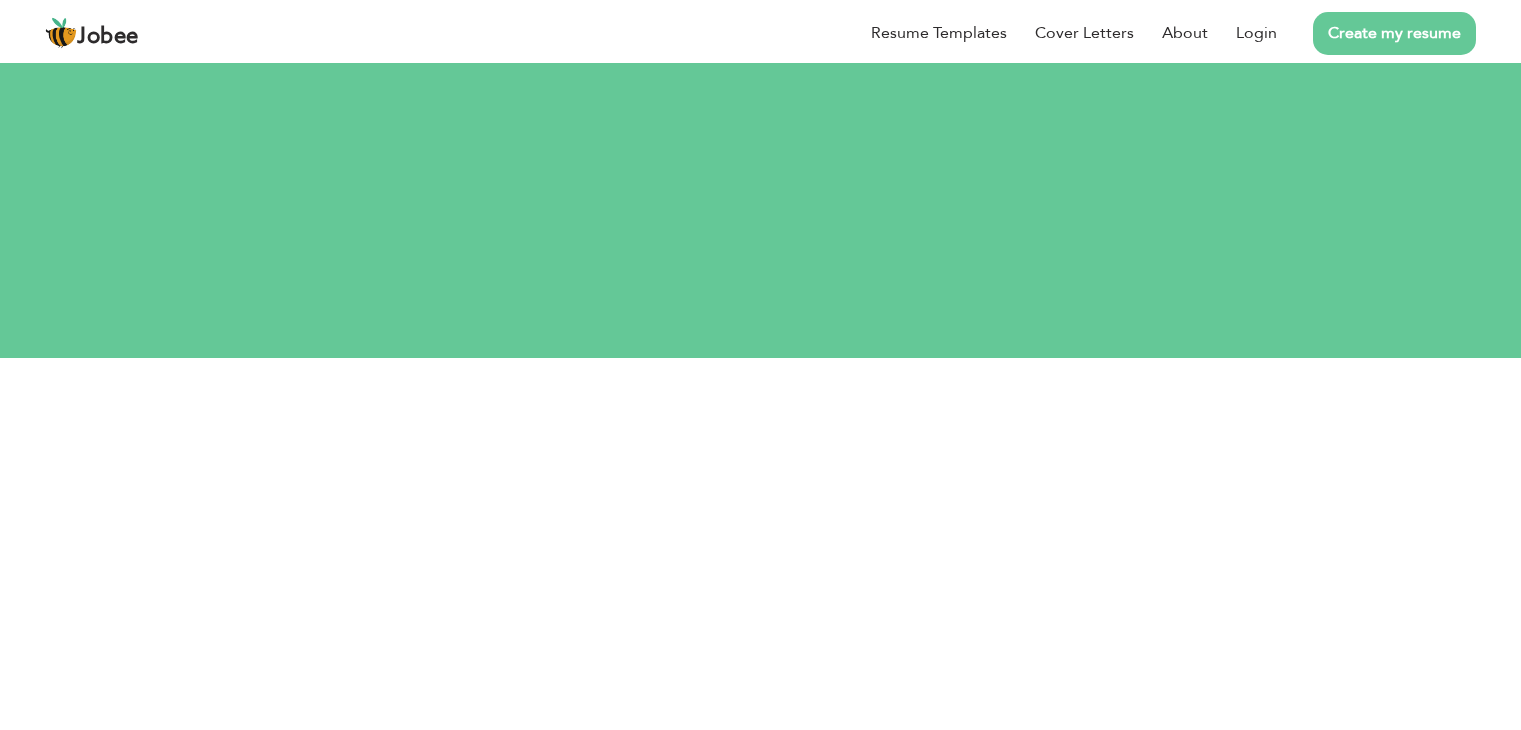 scroll, scrollTop: 0, scrollLeft: 0, axis: both 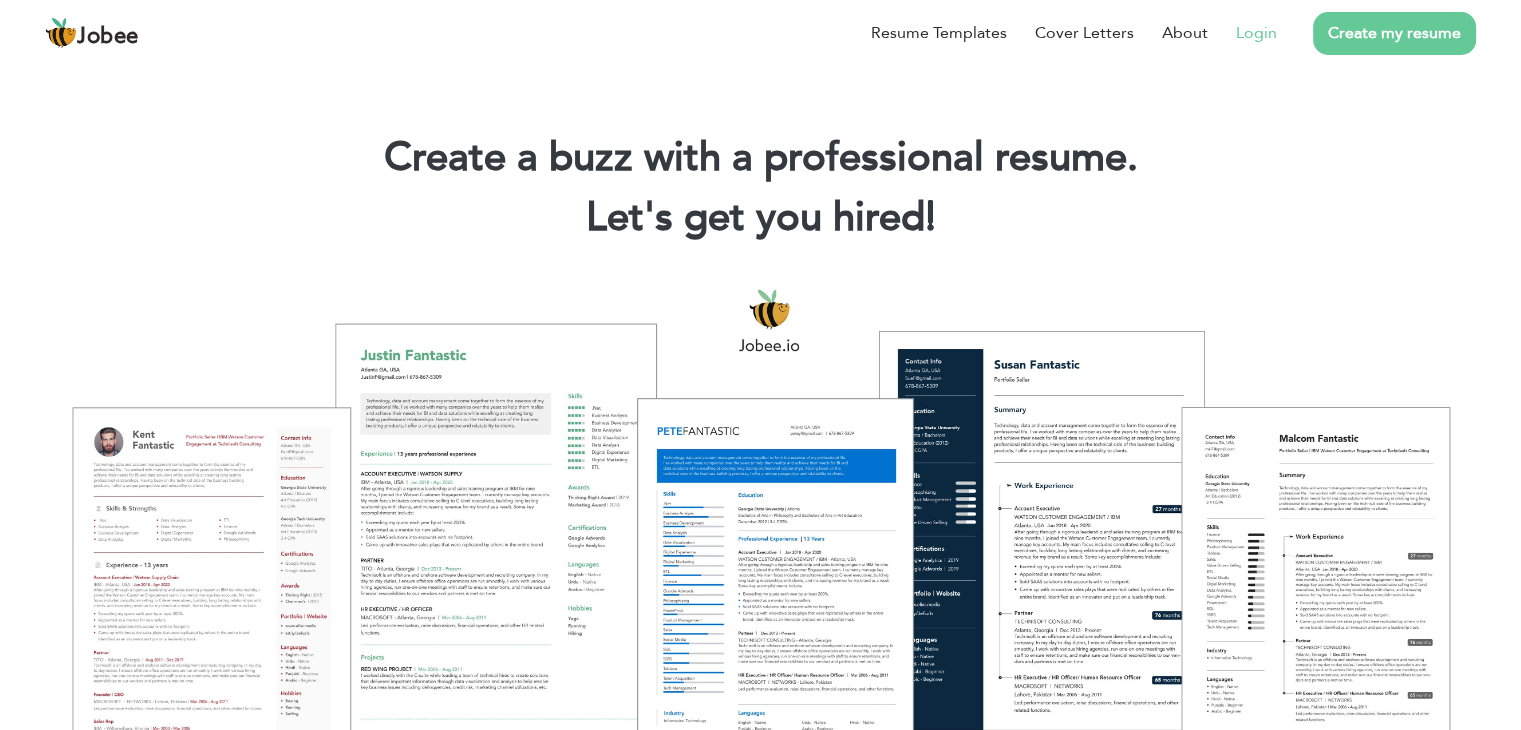click on "Login" at bounding box center (1256, 33) 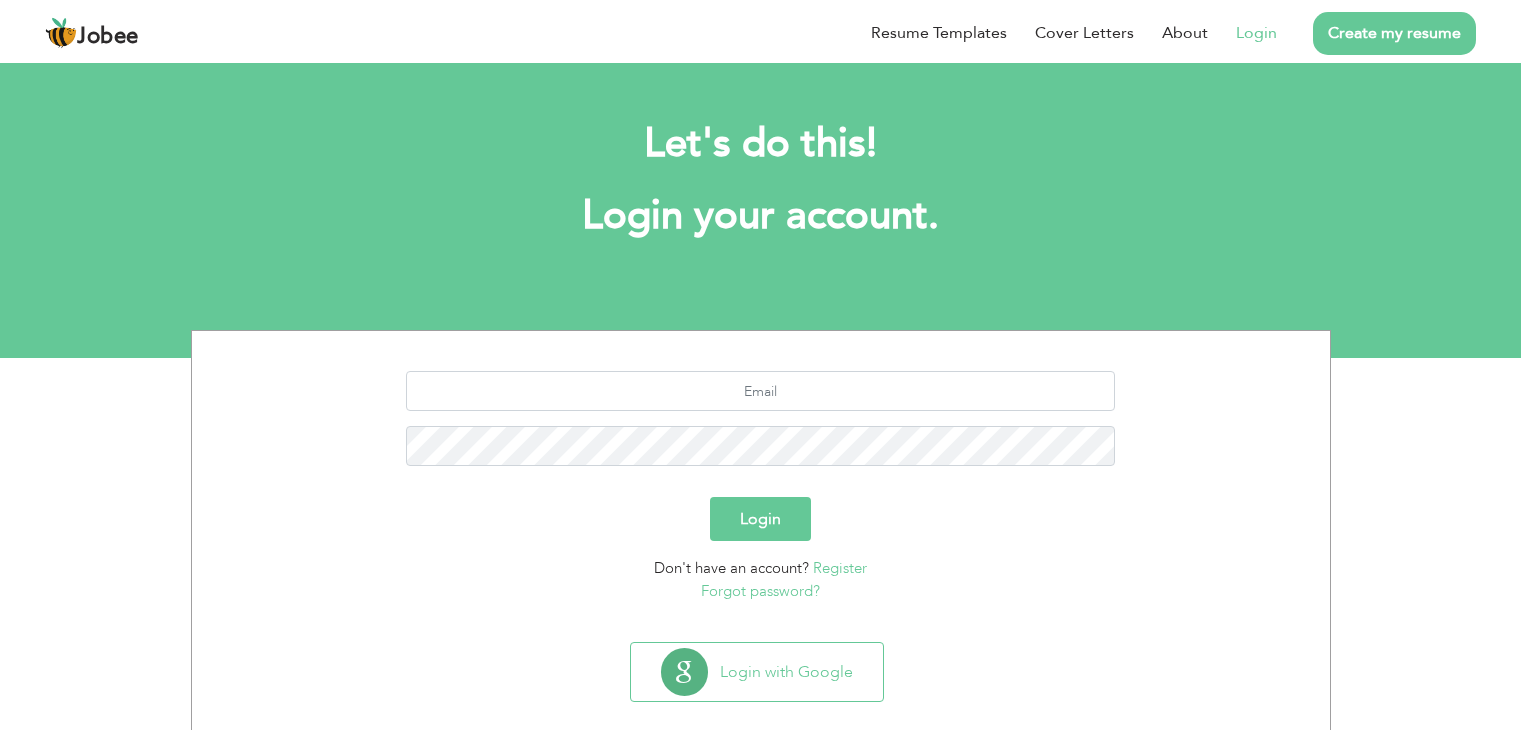 scroll, scrollTop: 0, scrollLeft: 0, axis: both 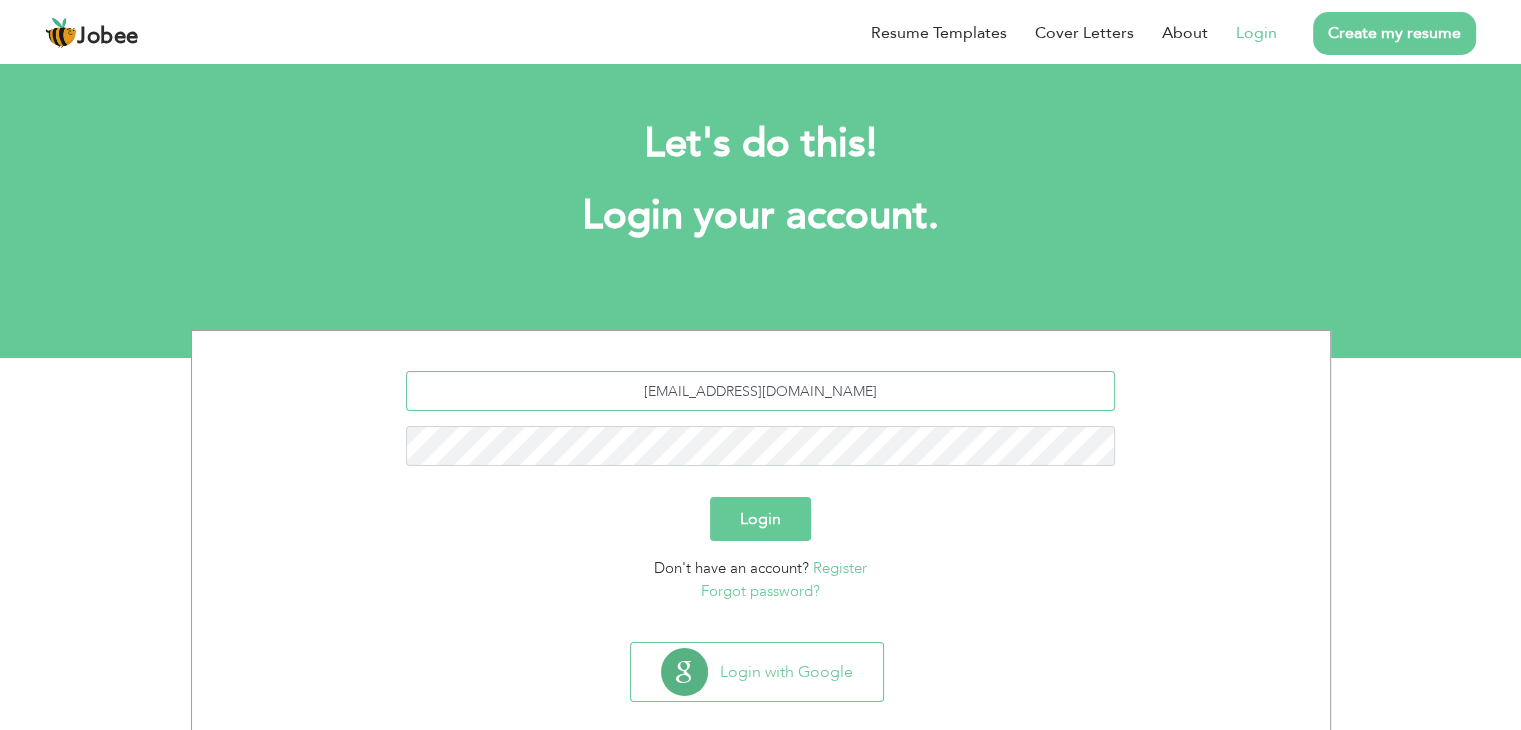 click on "sundashassan.inbox@gmail.com" at bounding box center [760, 391] 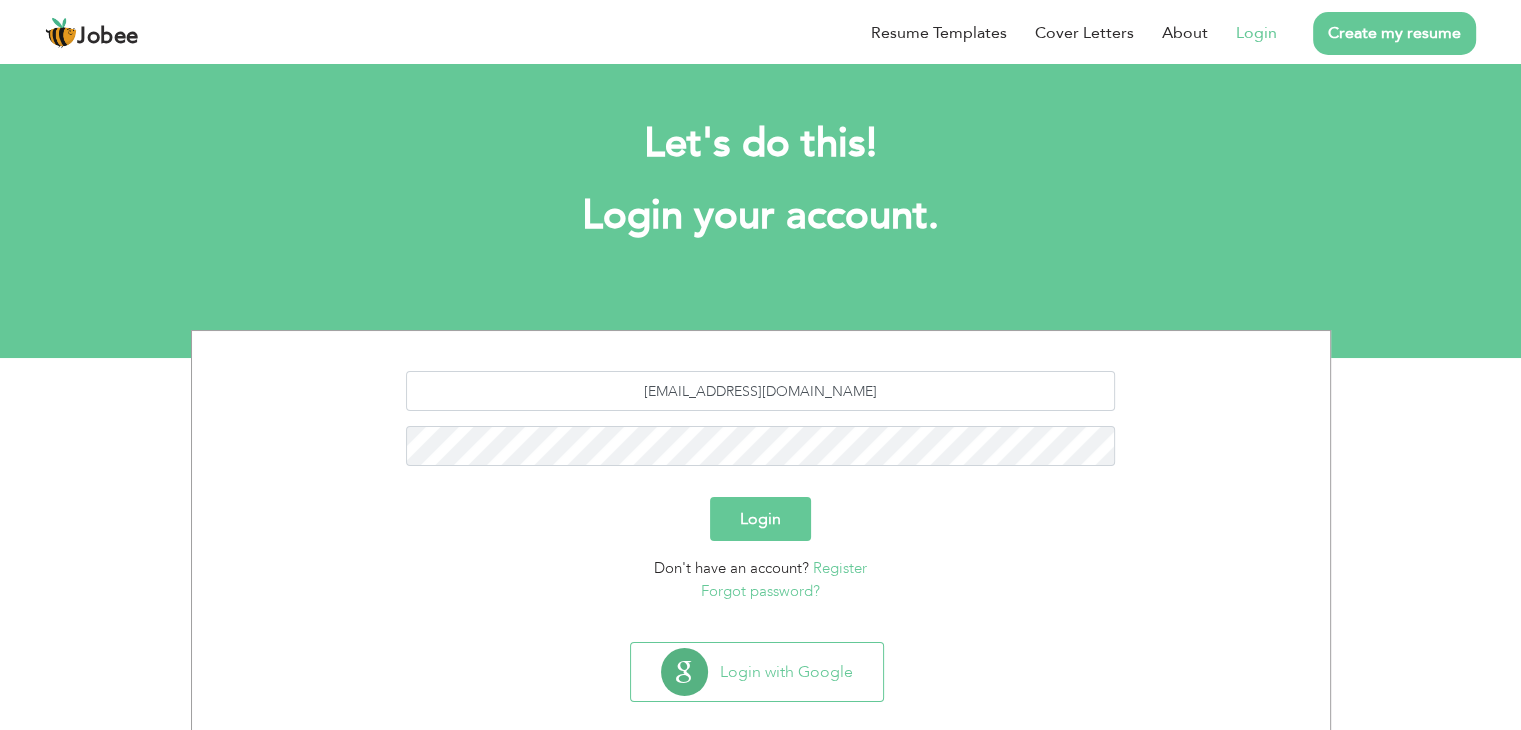 click on "Login" at bounding box center [760, 519] 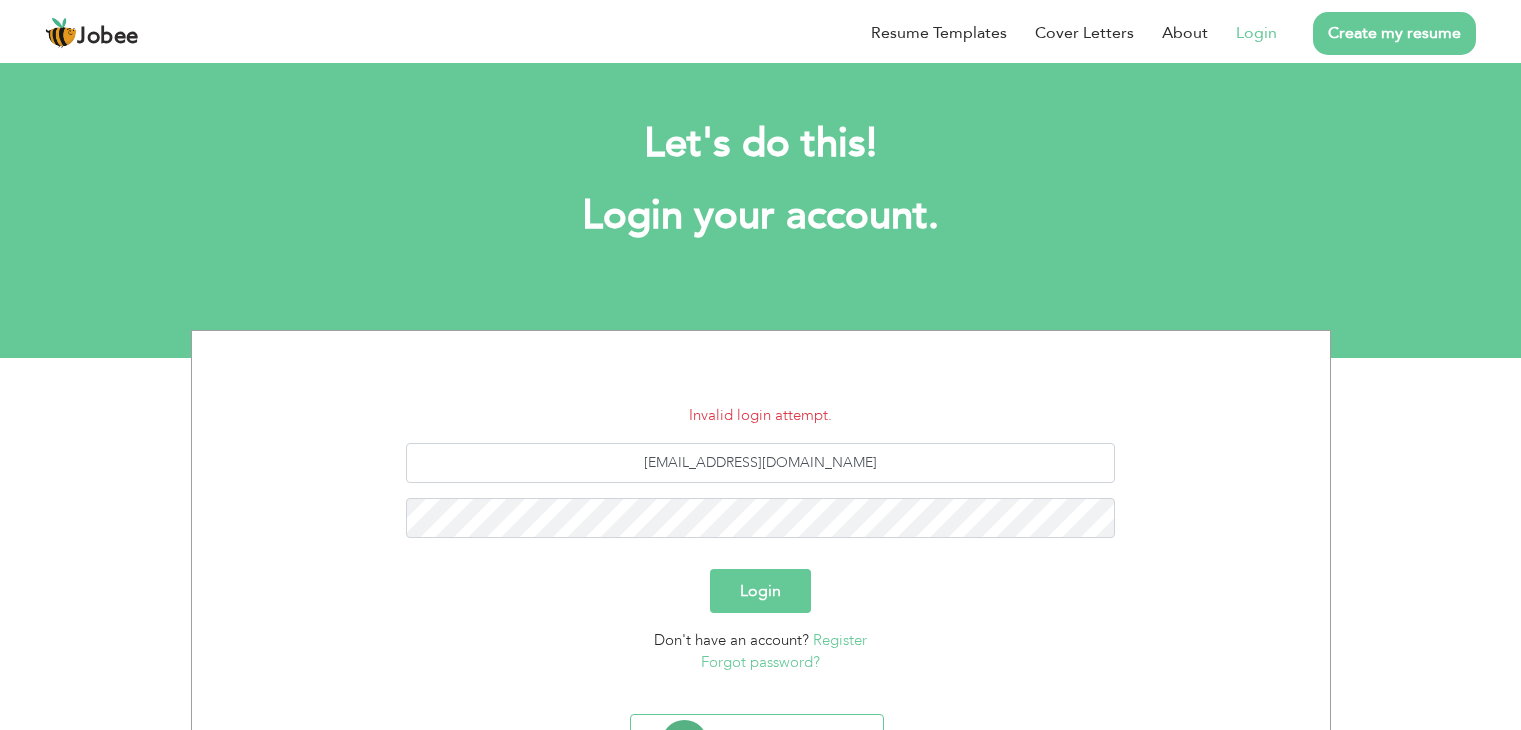 scroll, scrollTop: 0, scrollLeft: 0, axis: both 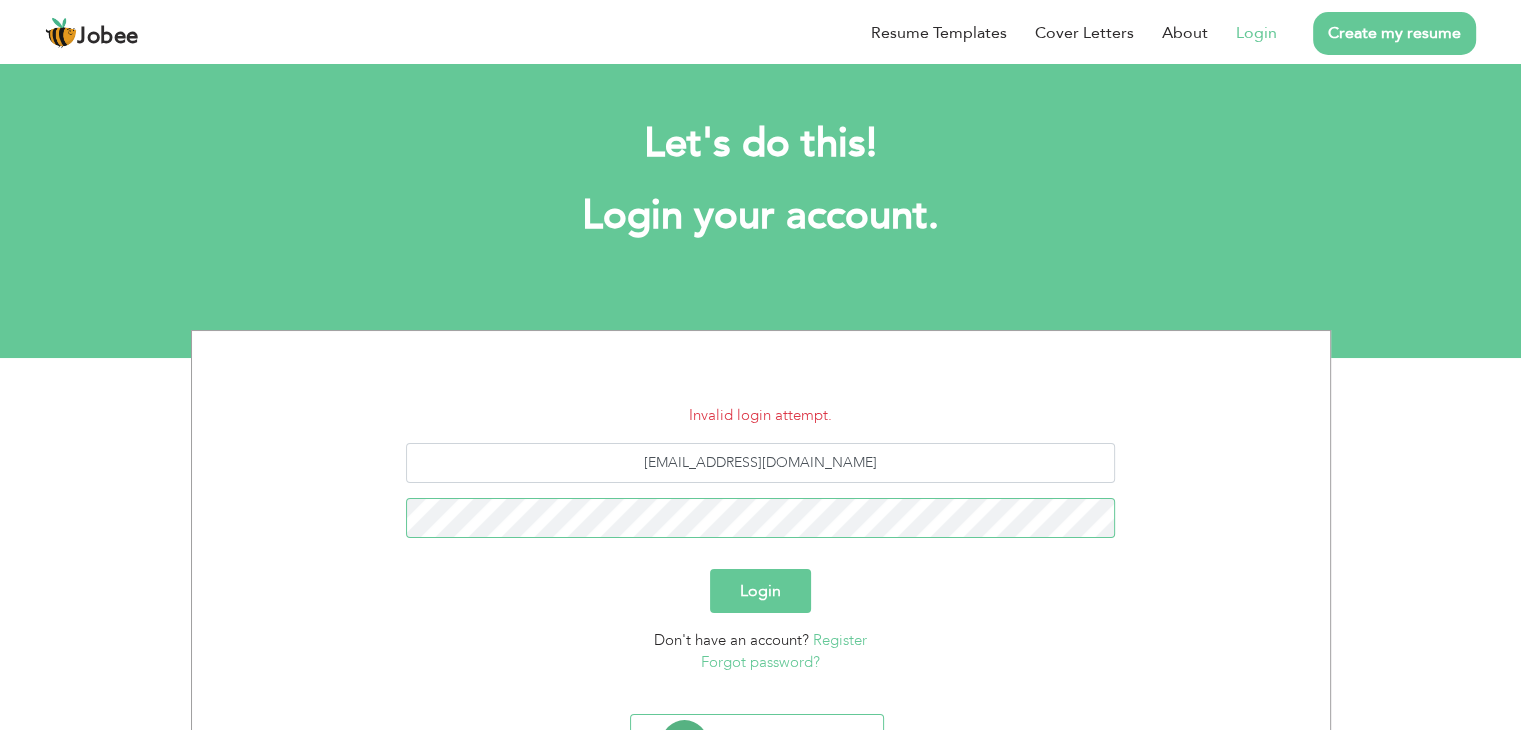 click on "Login" at bounding box center [760, 591] 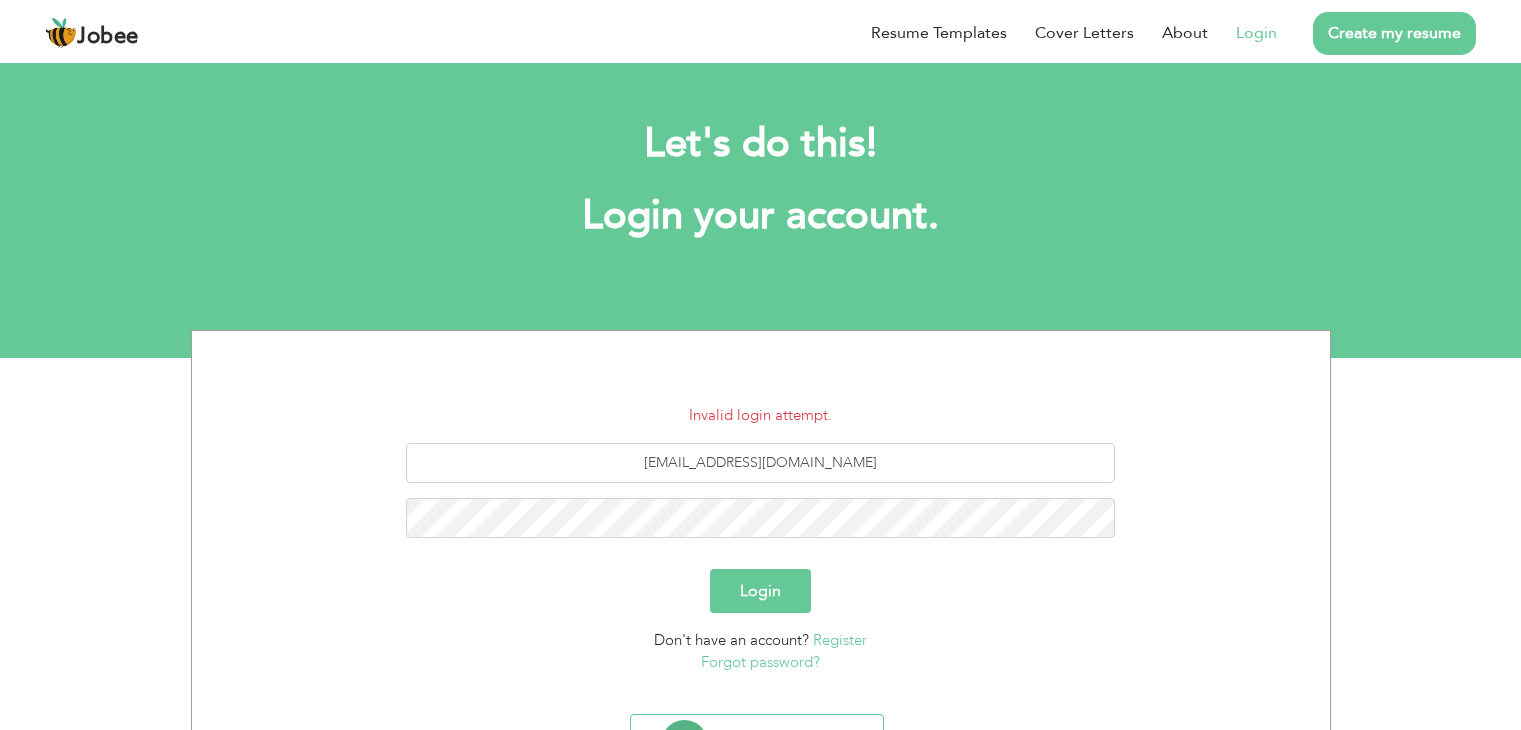 scroll, scrollTop: 0, scrollLeft: 0, axis: both 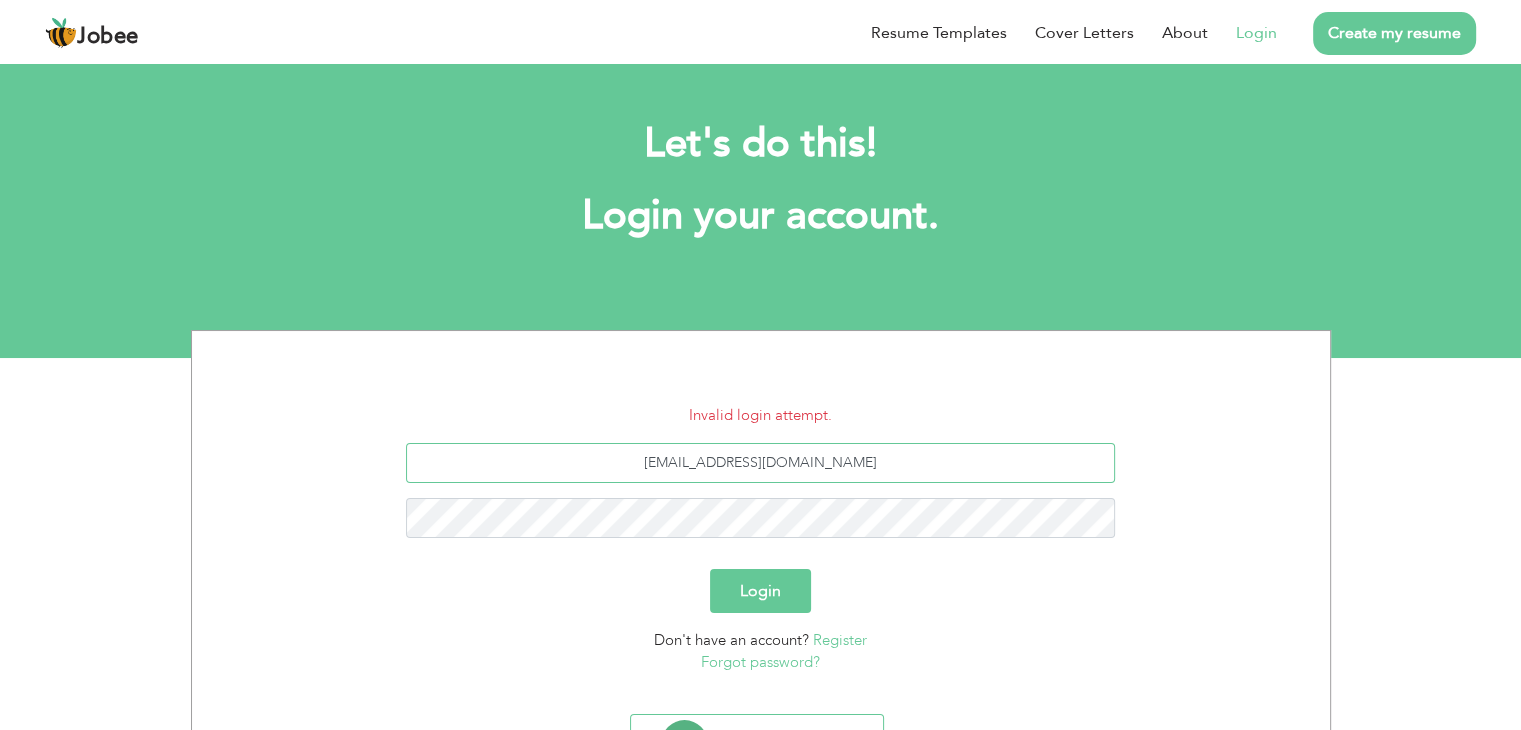click on "[EMAIL_ADDRESS][DOMAIN_NAME]" at bounding box center [760, 463] 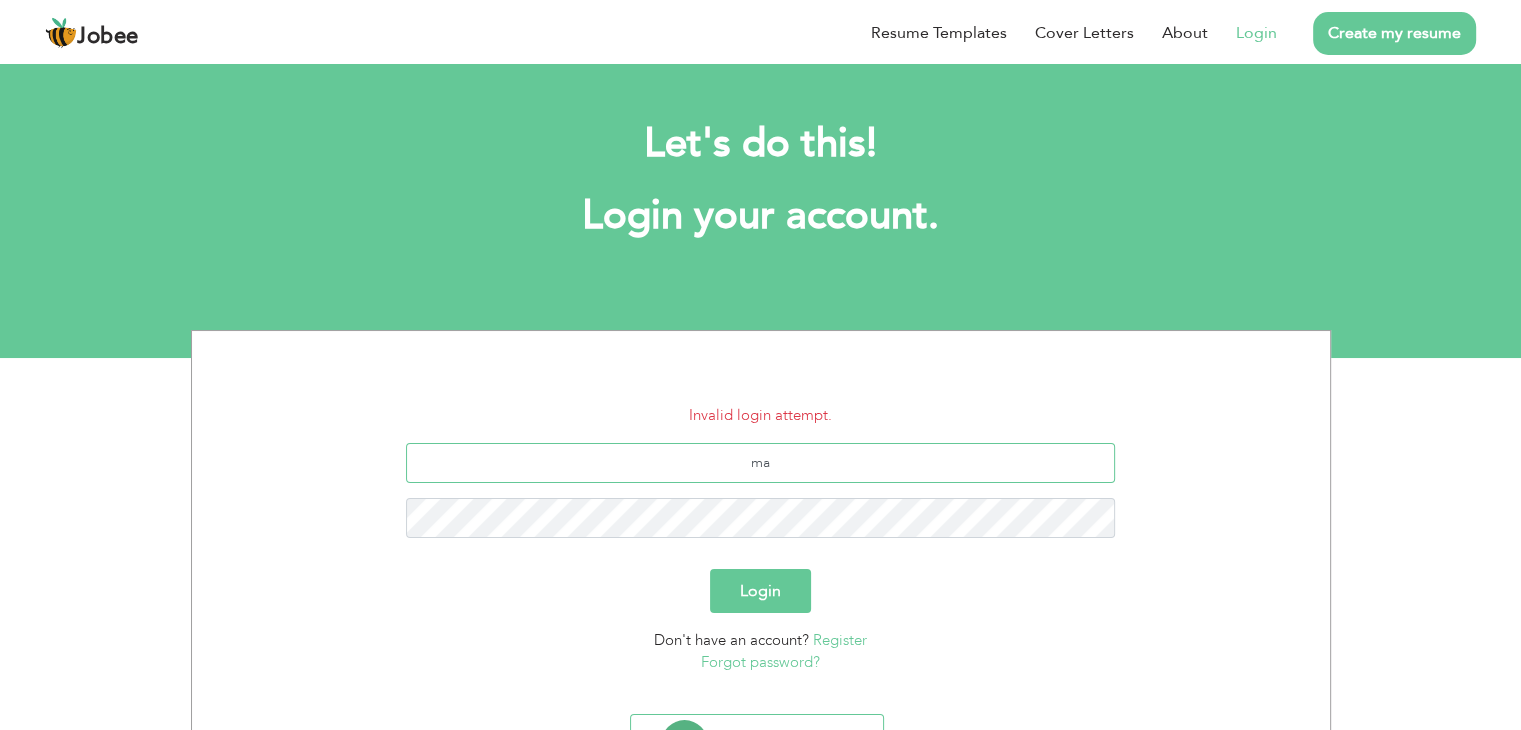 type on "m" 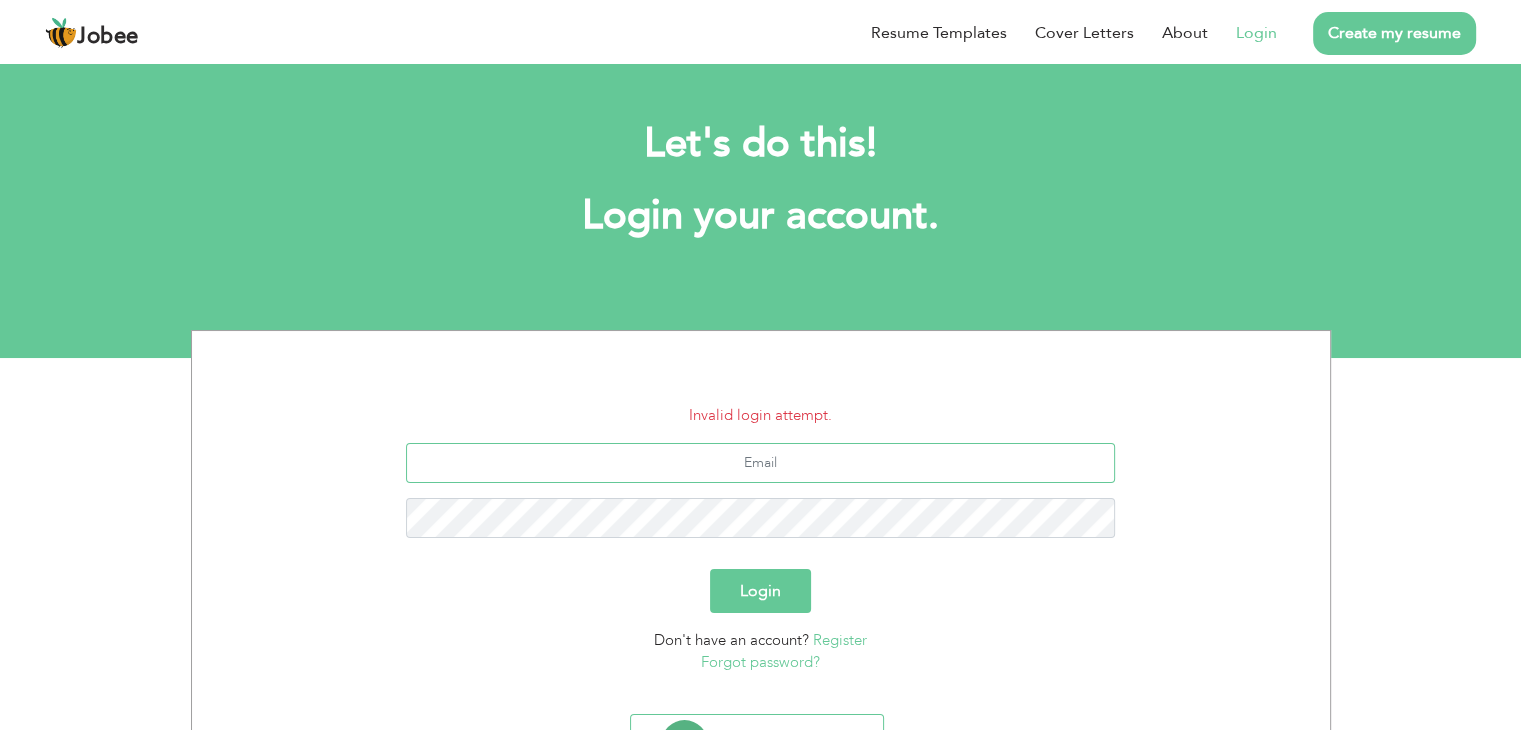 click at bounding box center (760, 463) 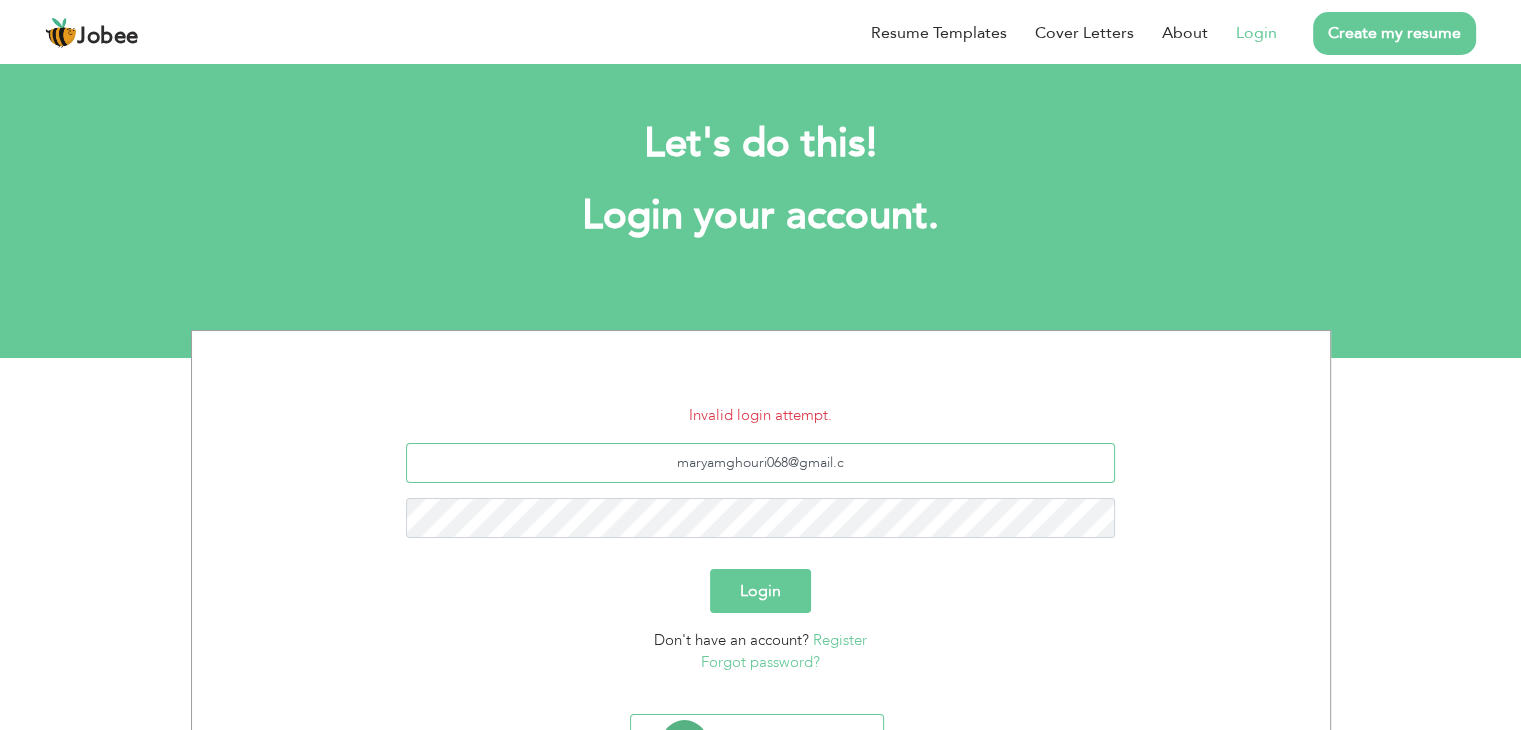 type on "[EMAIL_ADDRESS][DOMAIN_NAME]" 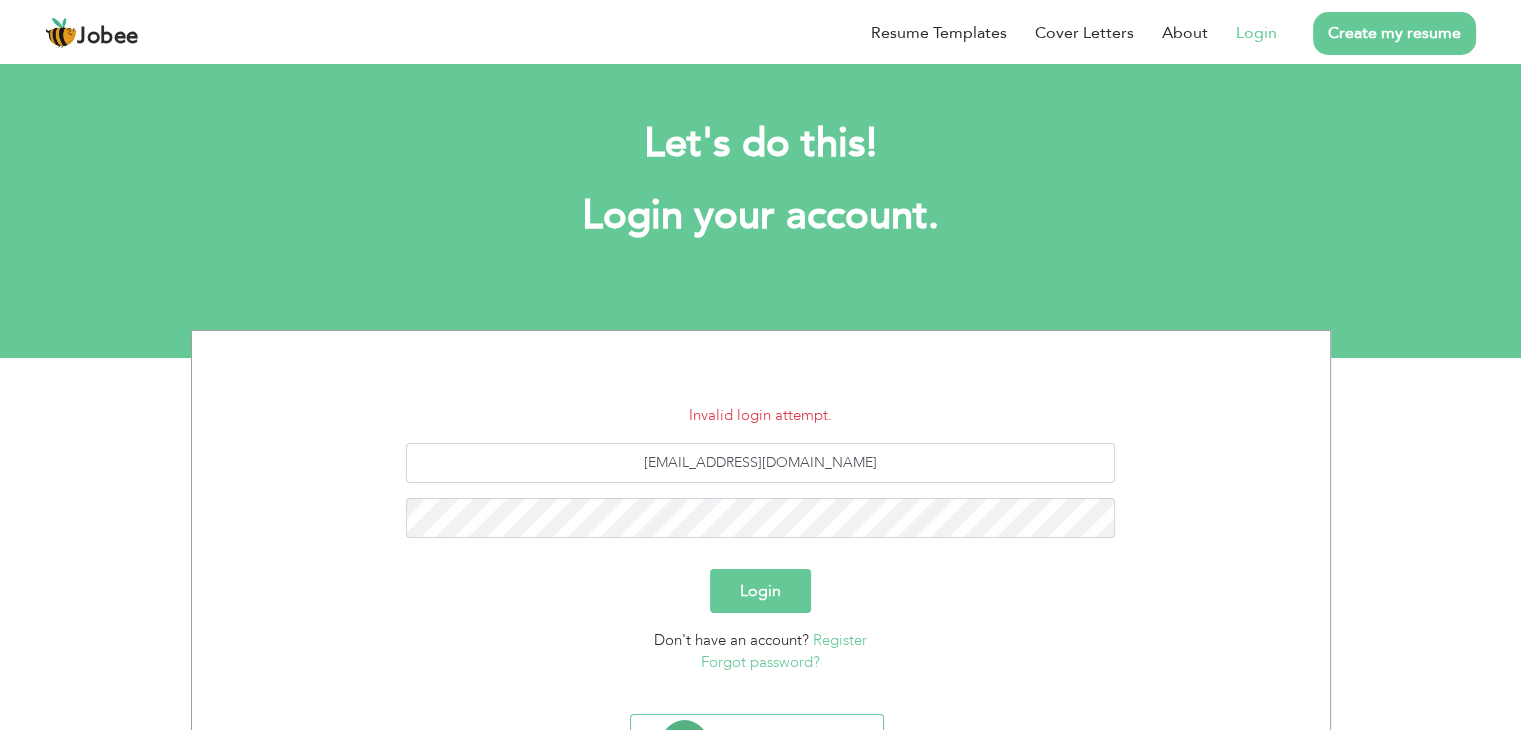 click on "Login" at bounding box center [760, 591] 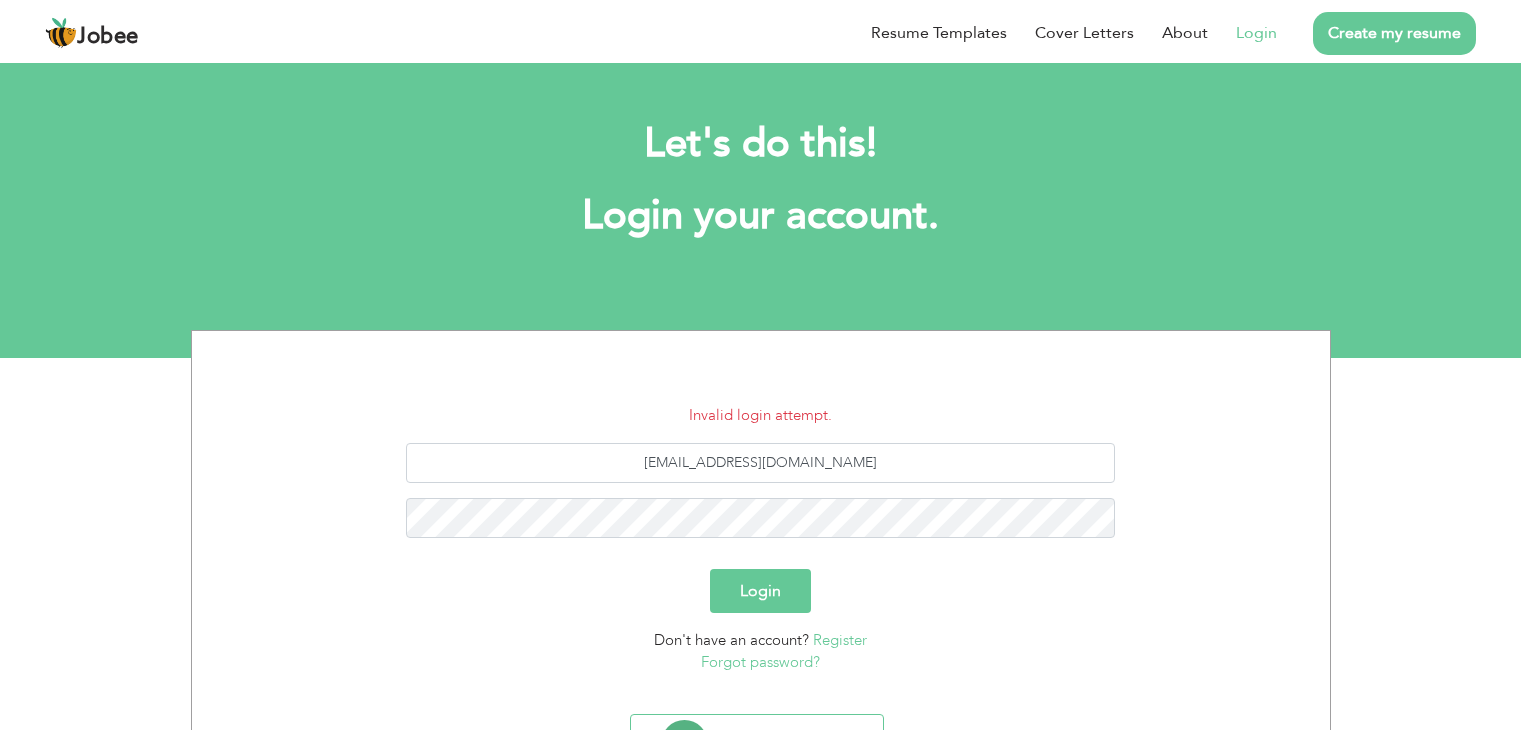 scroll, scrollTop: 0, scrollLeft: 0, axis: both 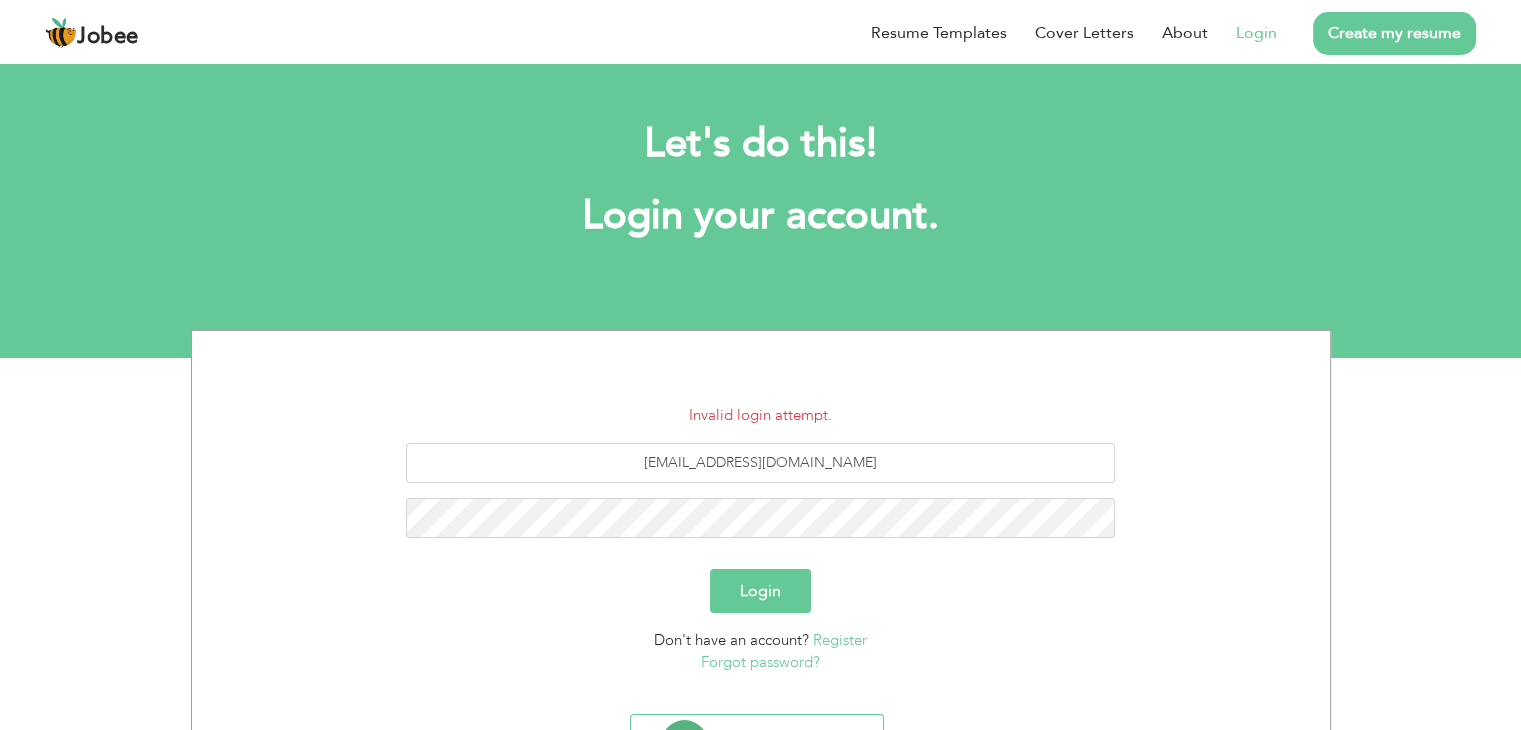 click on "Forgot password?" at bounding box center [760, 662] 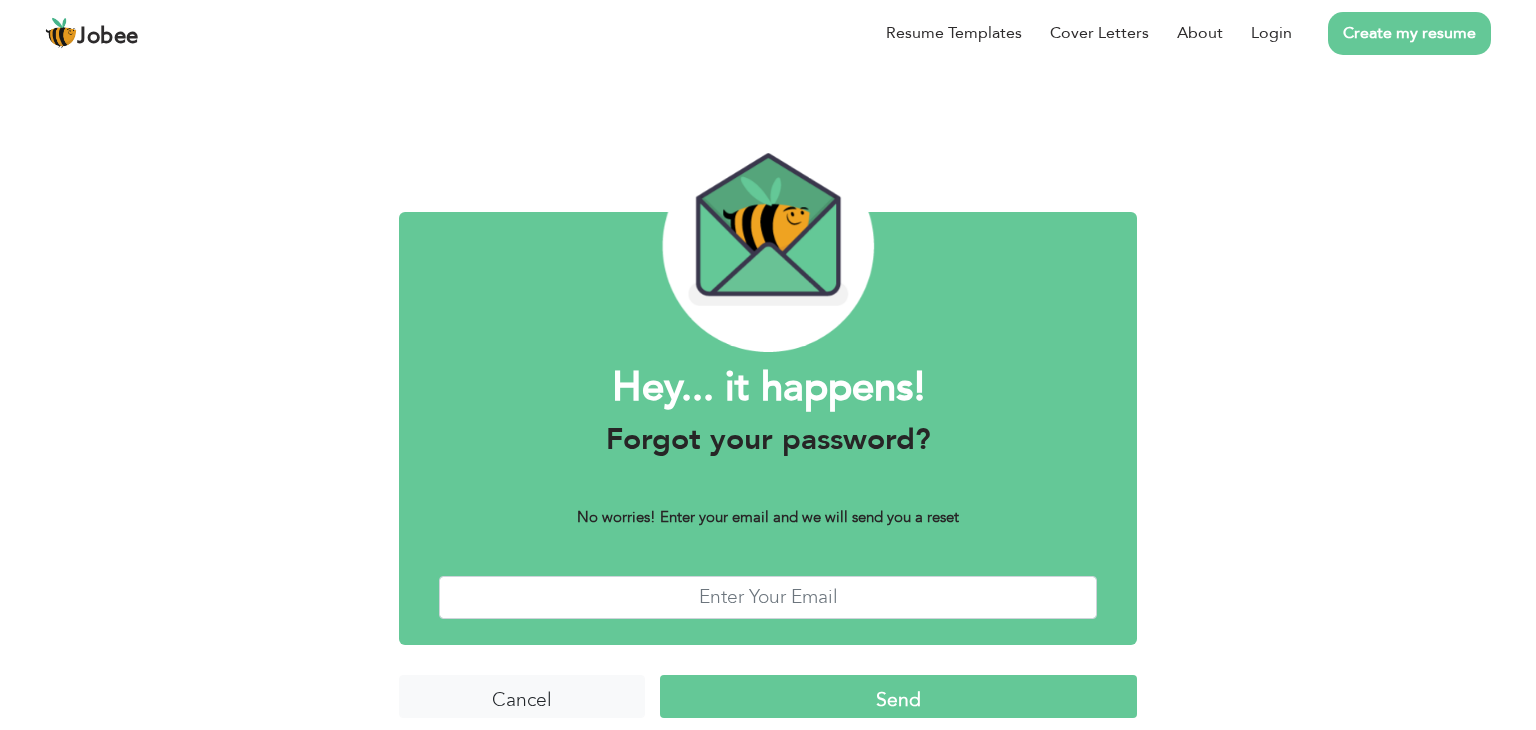 scroll, scrollTop: 0, scrollLeft: 0, axis: both 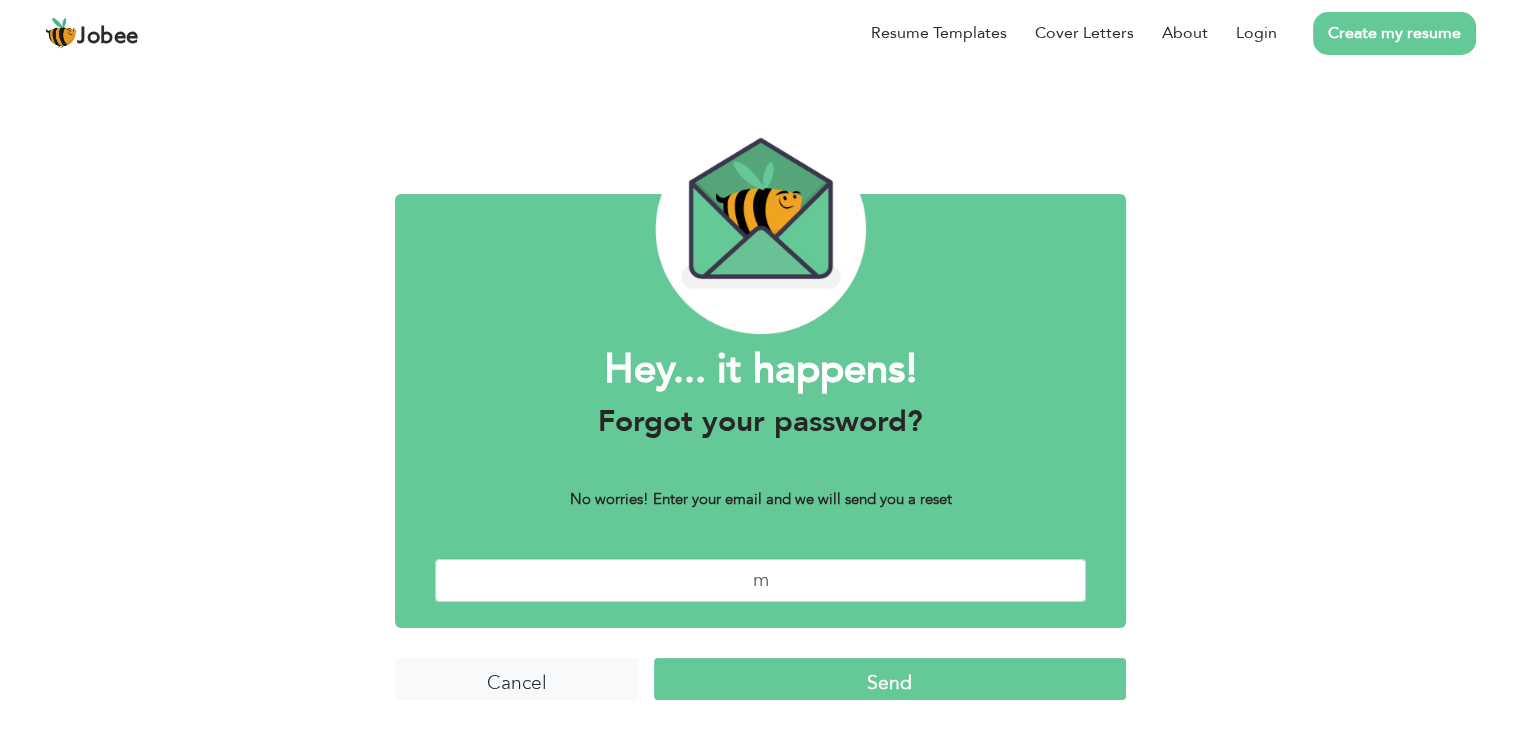 click on "m" at bounding box center [760, 580] 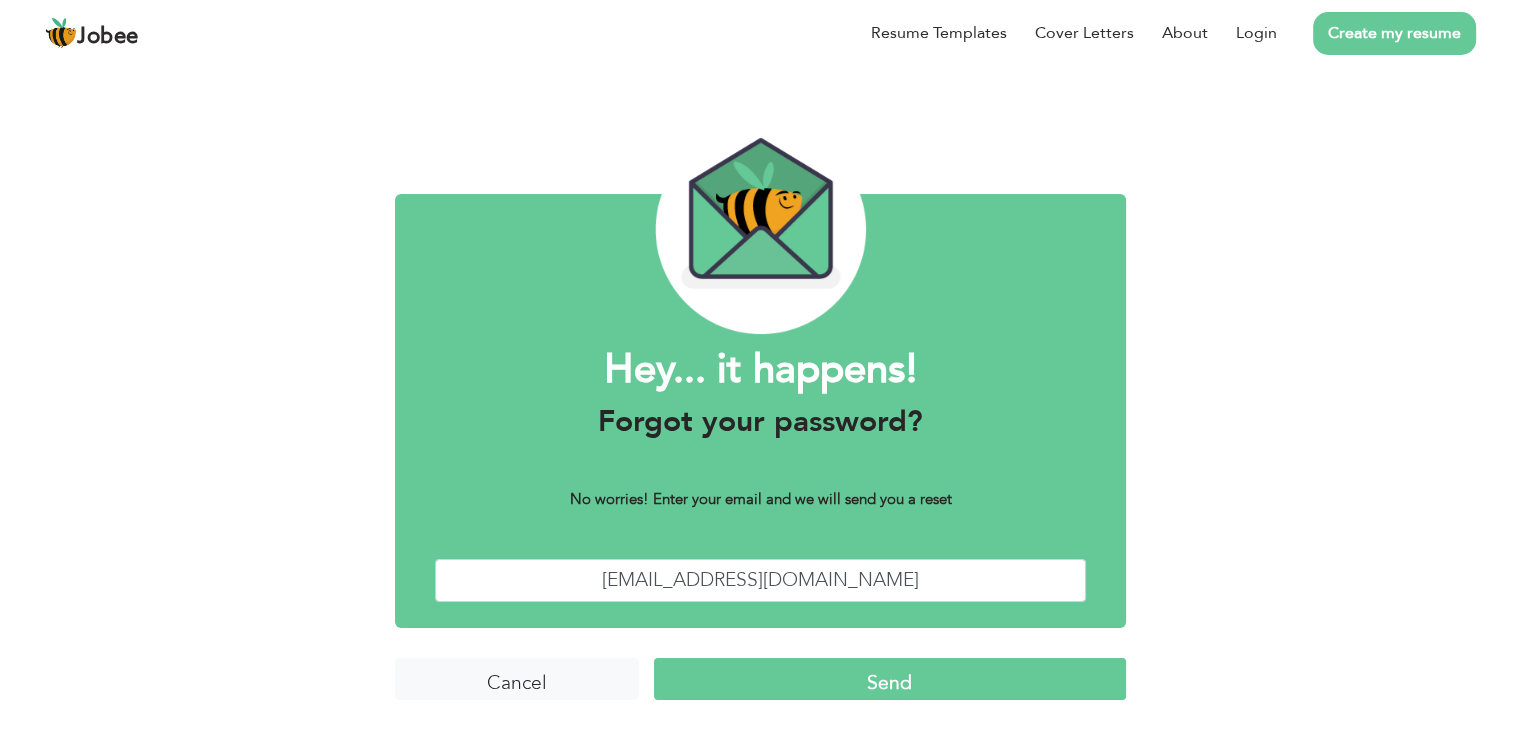 click on "Send" at bounding box center [890, 679] 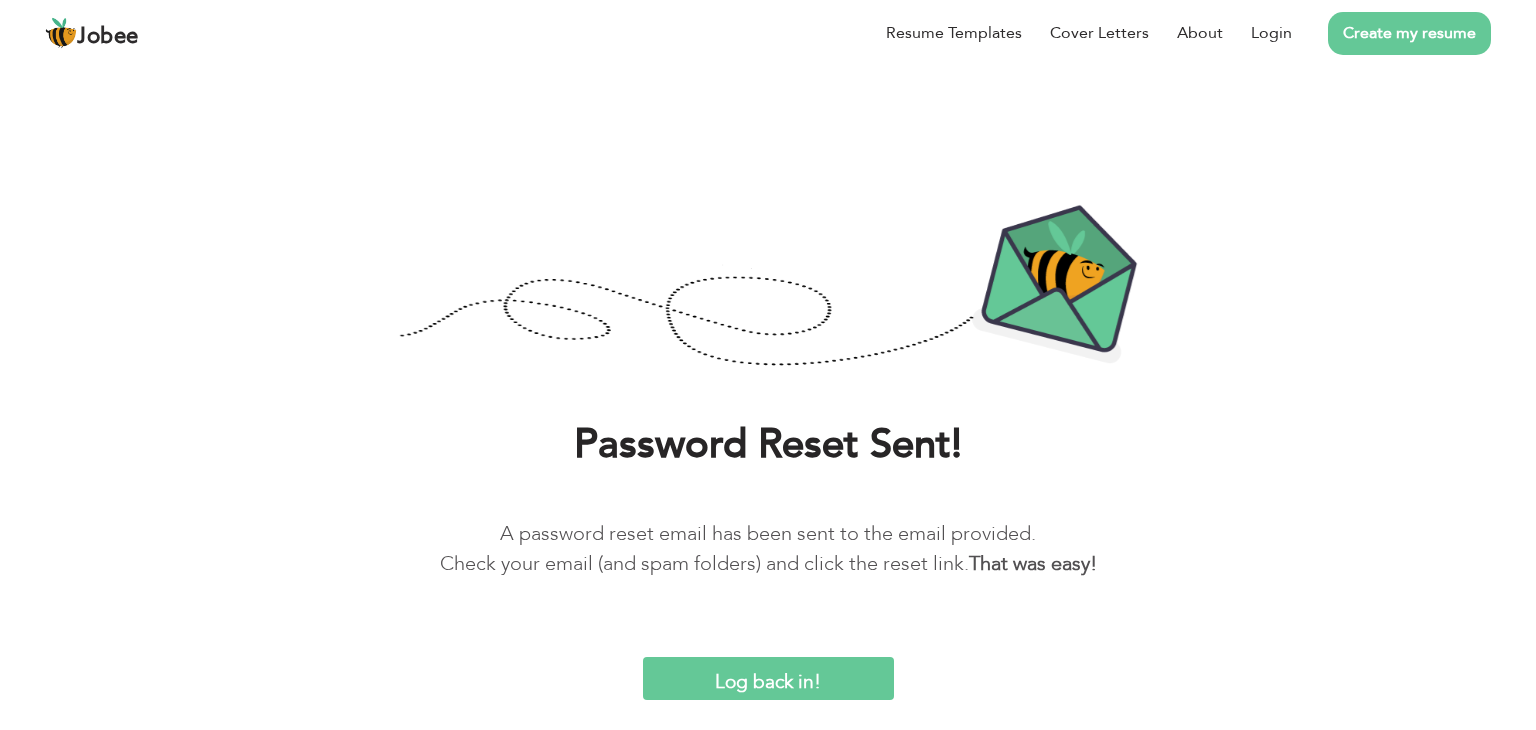 scroll, scrollTop: 0, scrollLeft: 0, axis: both 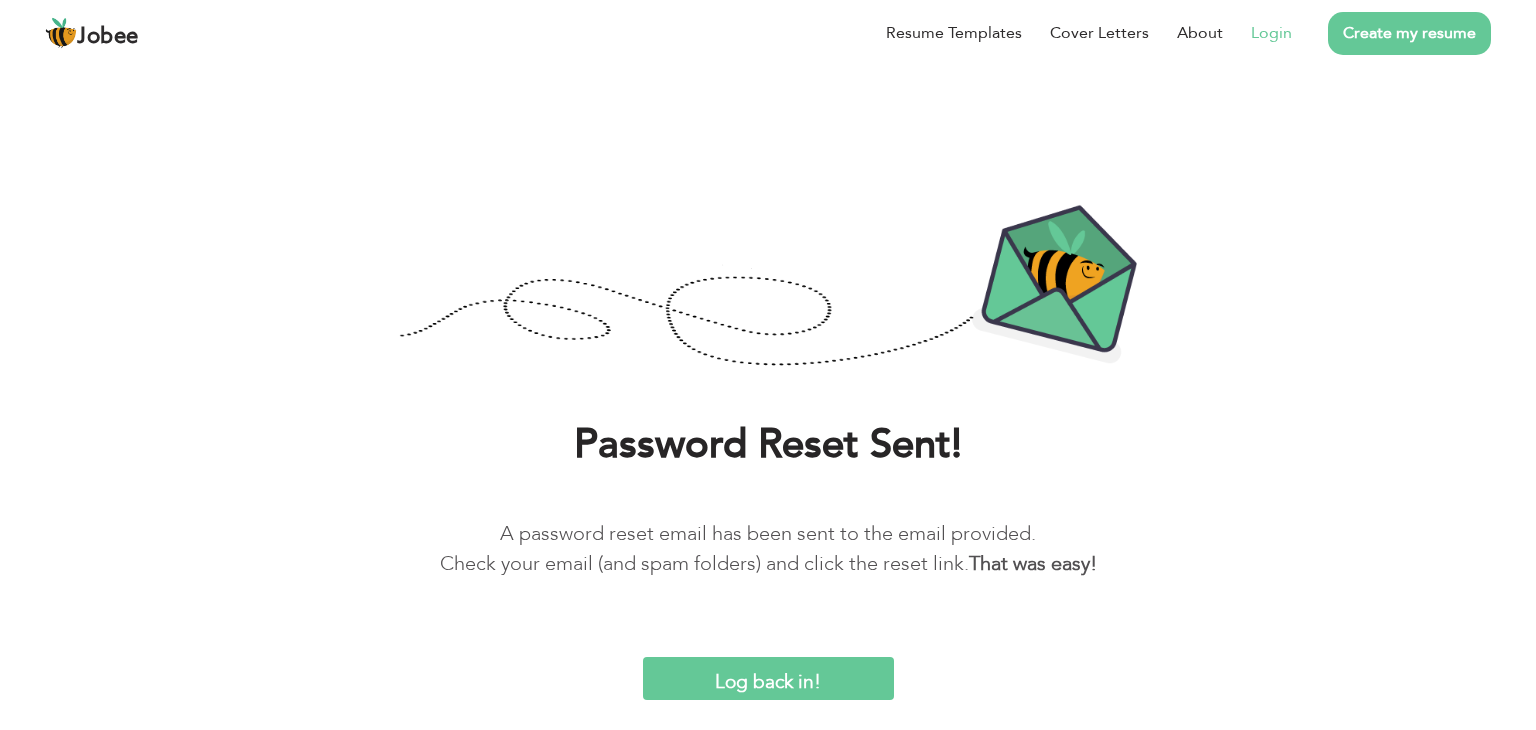 click on "Login" at bounding box center (1271, 33) 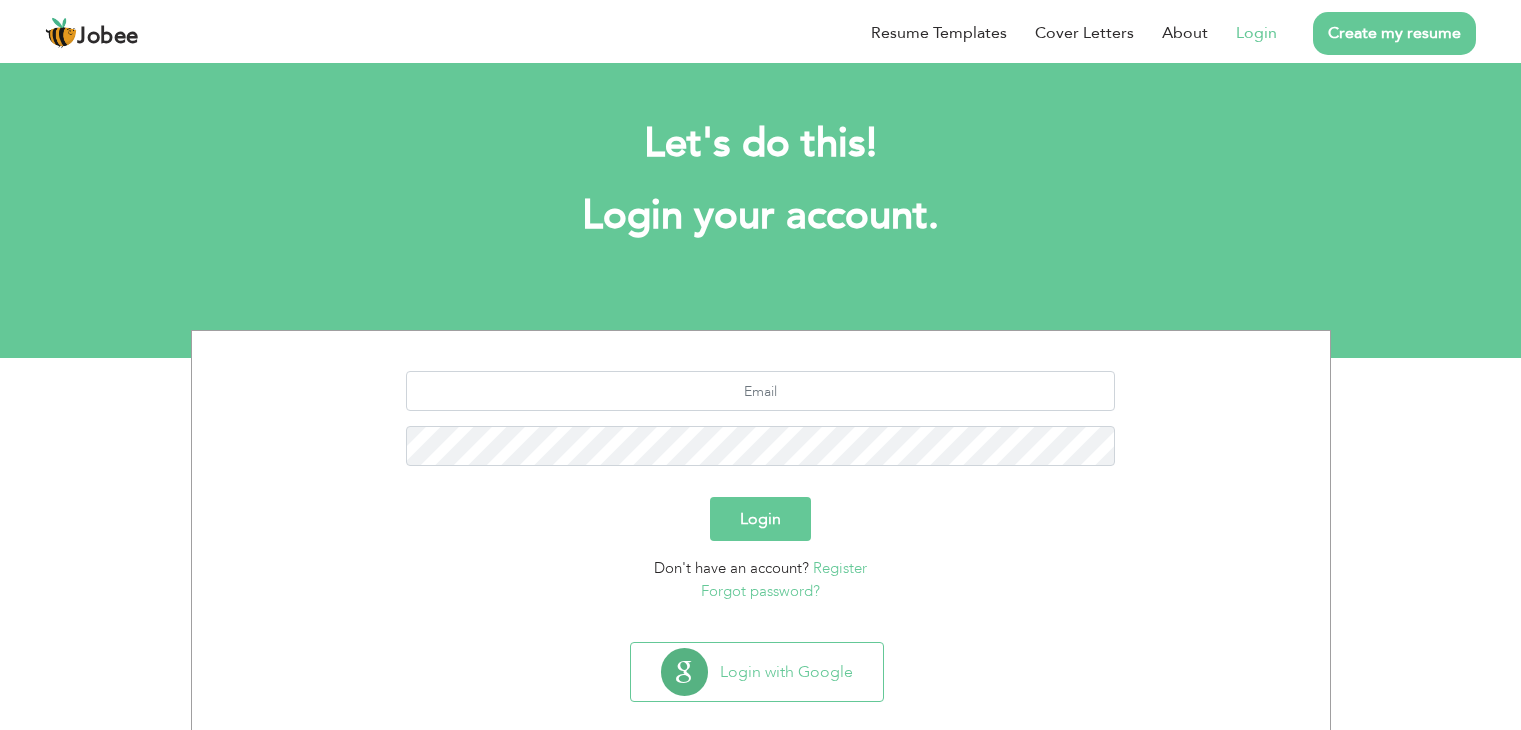 scroll, scrollTop: 0, scrollLeft: 0, axis: both 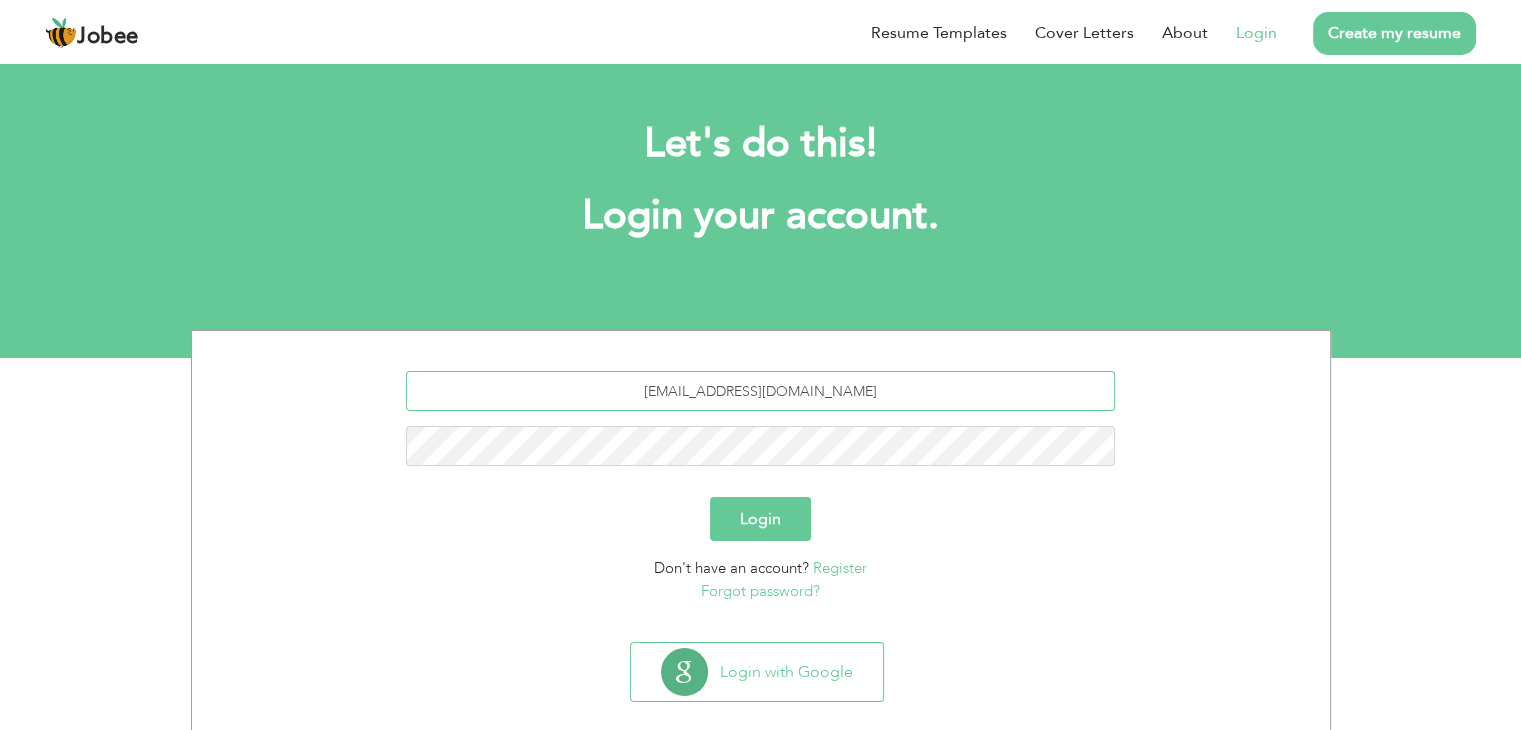 click on "[EMAIL_ADDRESS][DOMAIN_NAME]" at bounding box center (760, 391) 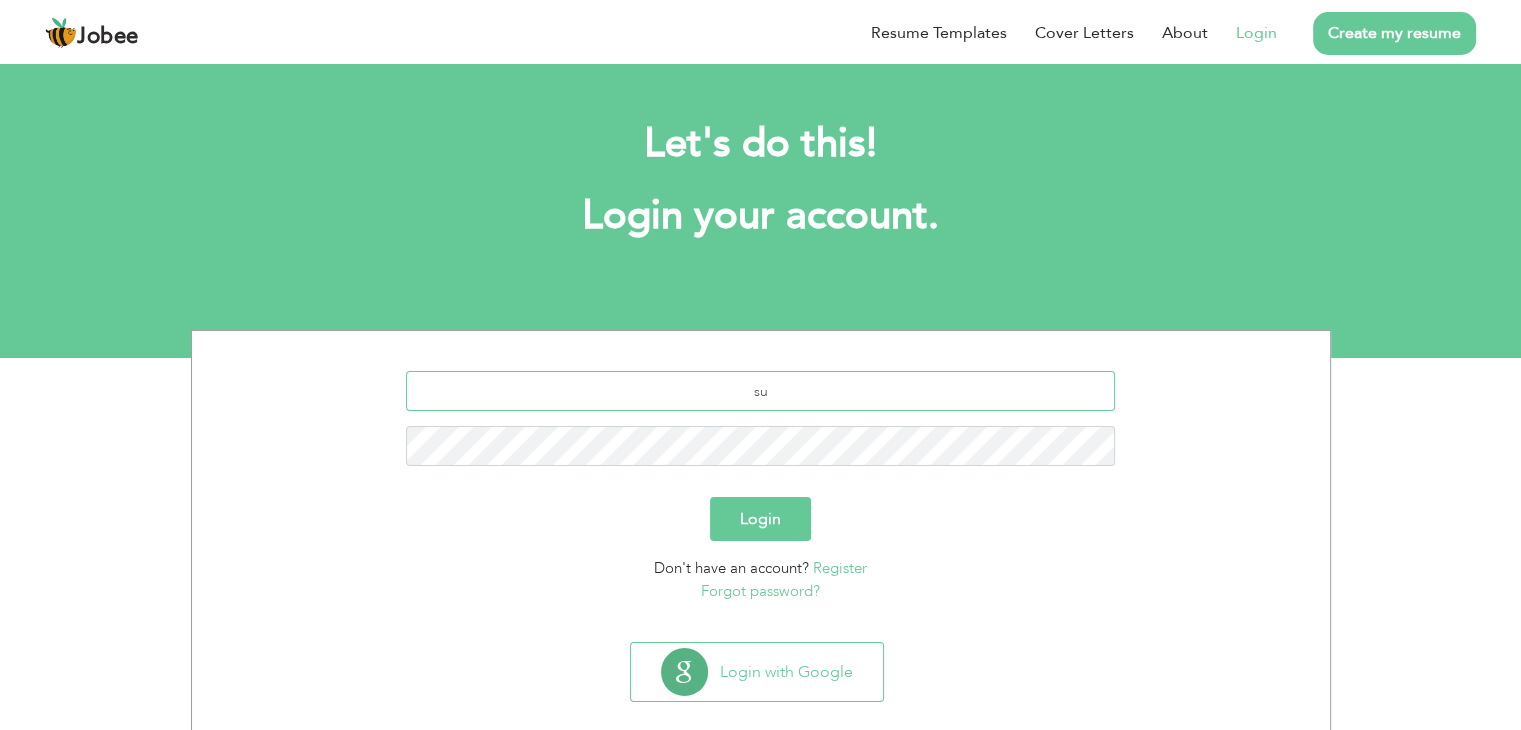 type on "s" 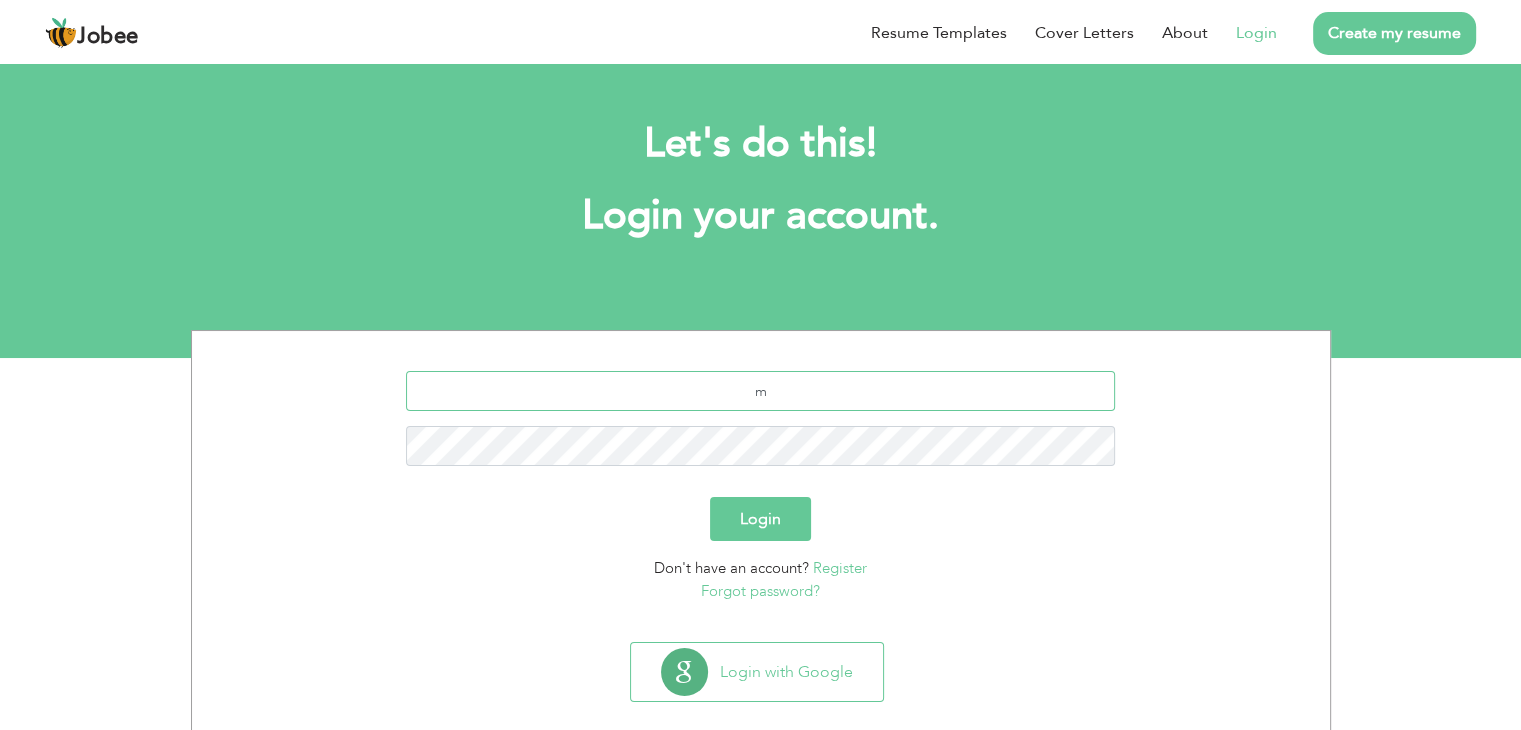 type on "maryamghouri068@gmail.com" 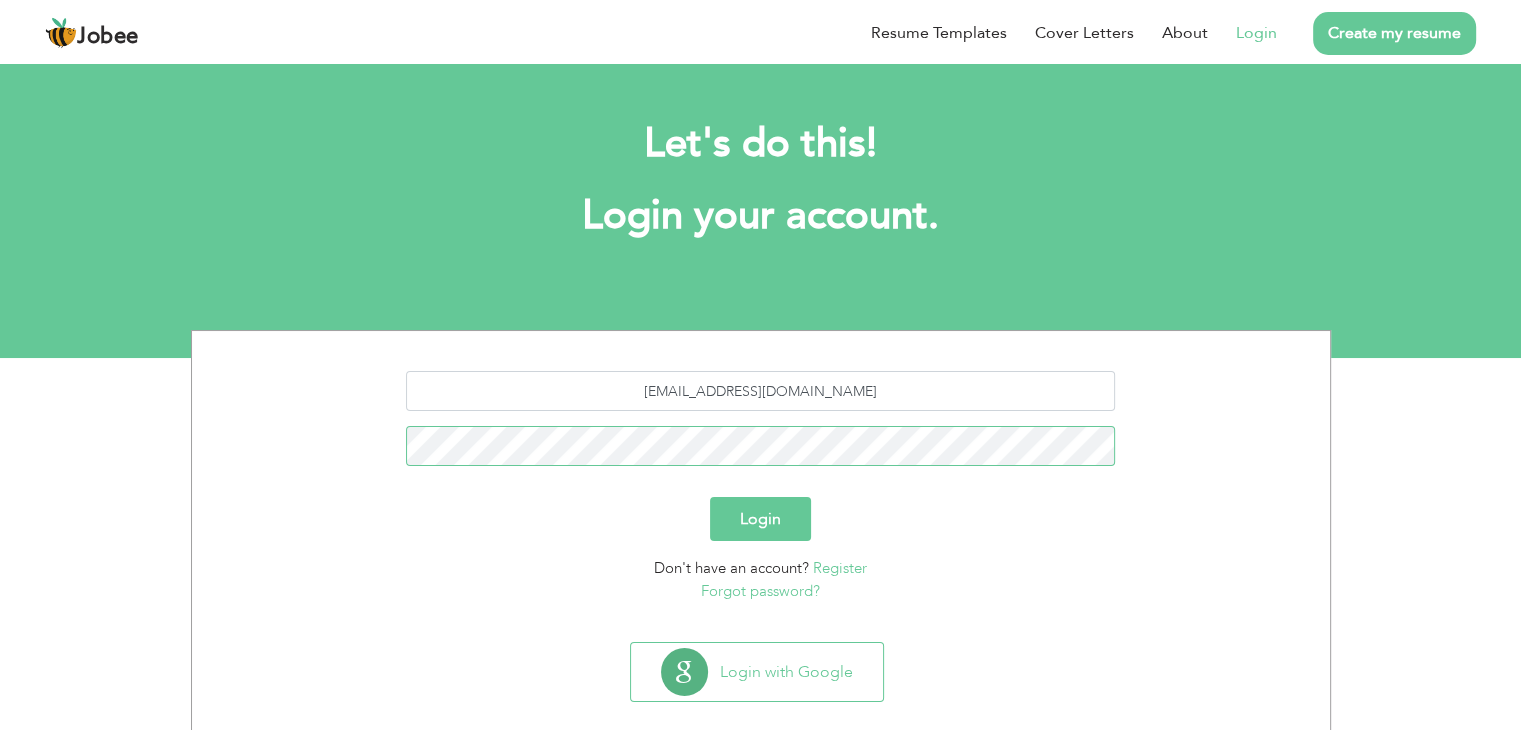 click on "Login" at bounding box center [760, 519] 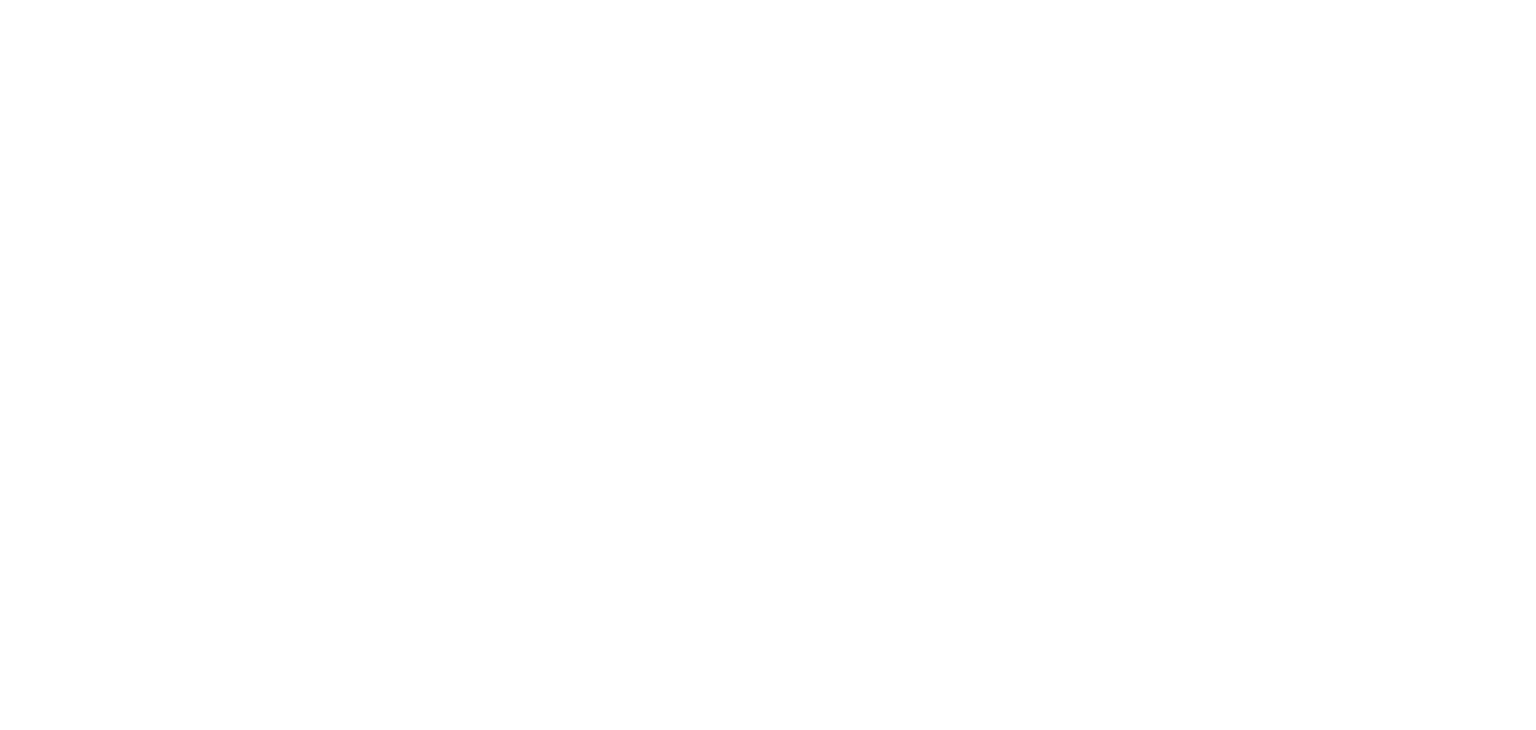 scroll, scrollTop: 0, scrollLeft: 0, axis: both 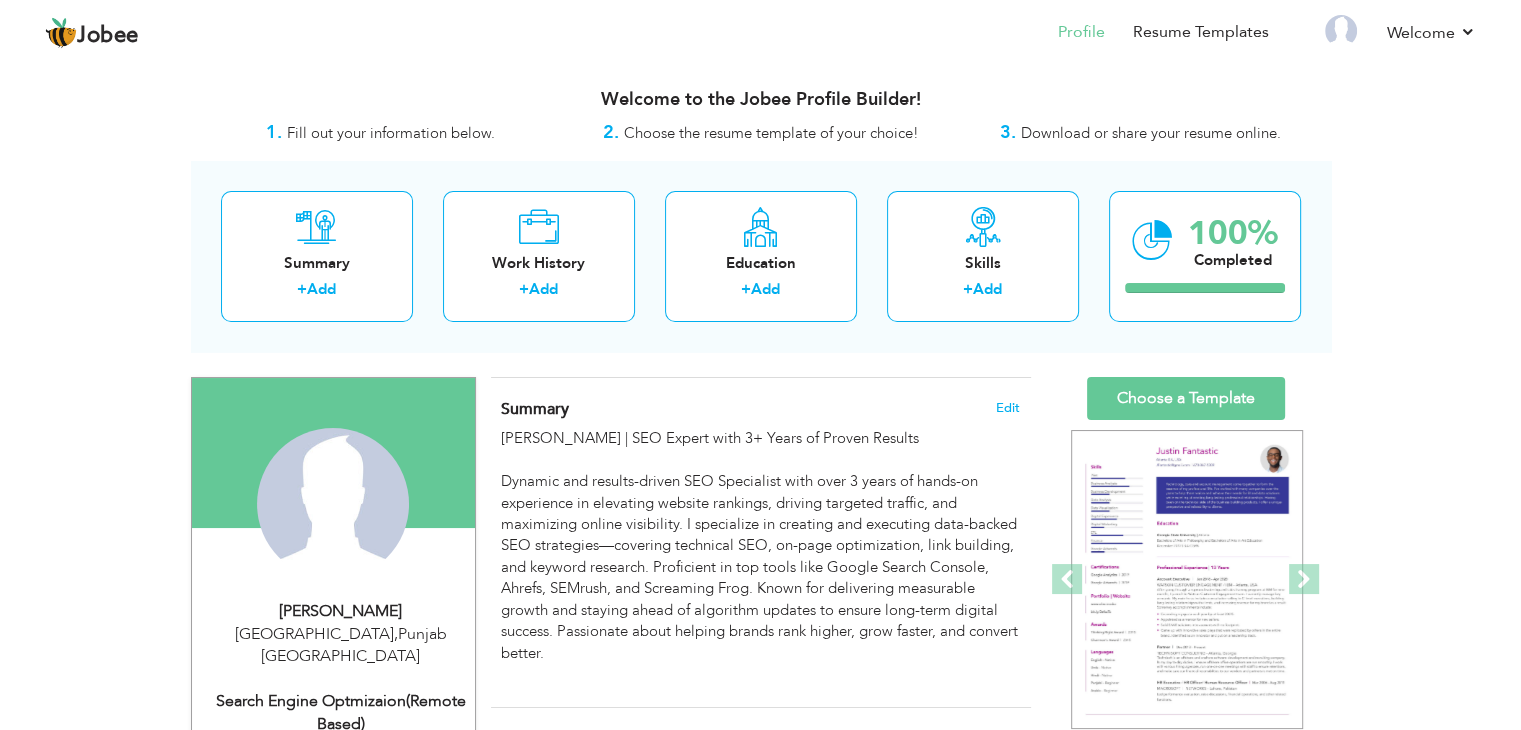 click on "View Resume
Export PDF
Profile
Summary
Public Link
Experience
Education
Awards
Work Histroy
Projects
Certifications
Skills
Preferred Job City" at bounding box center (760, 811) 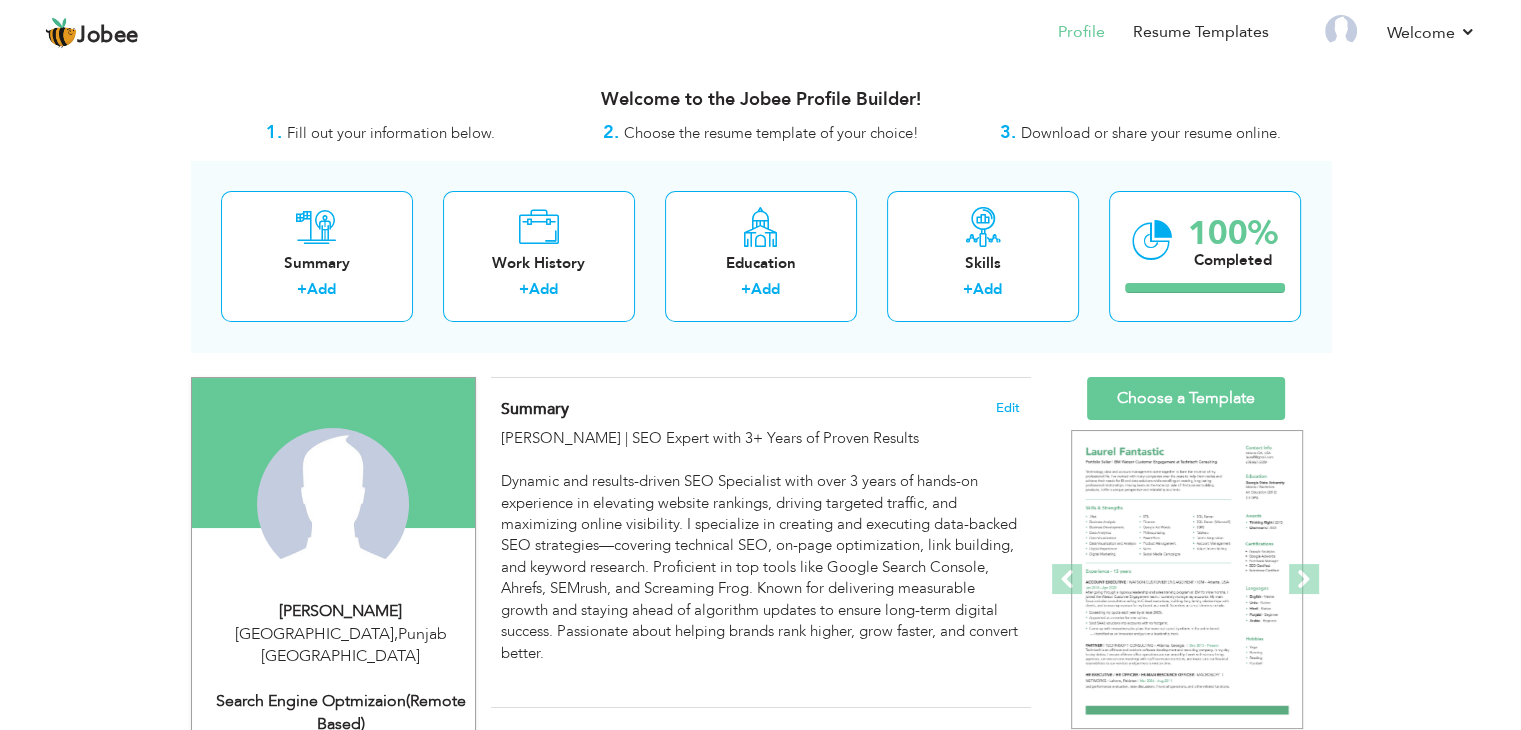click on "Change
Remove" at bounding box center (333, 514) 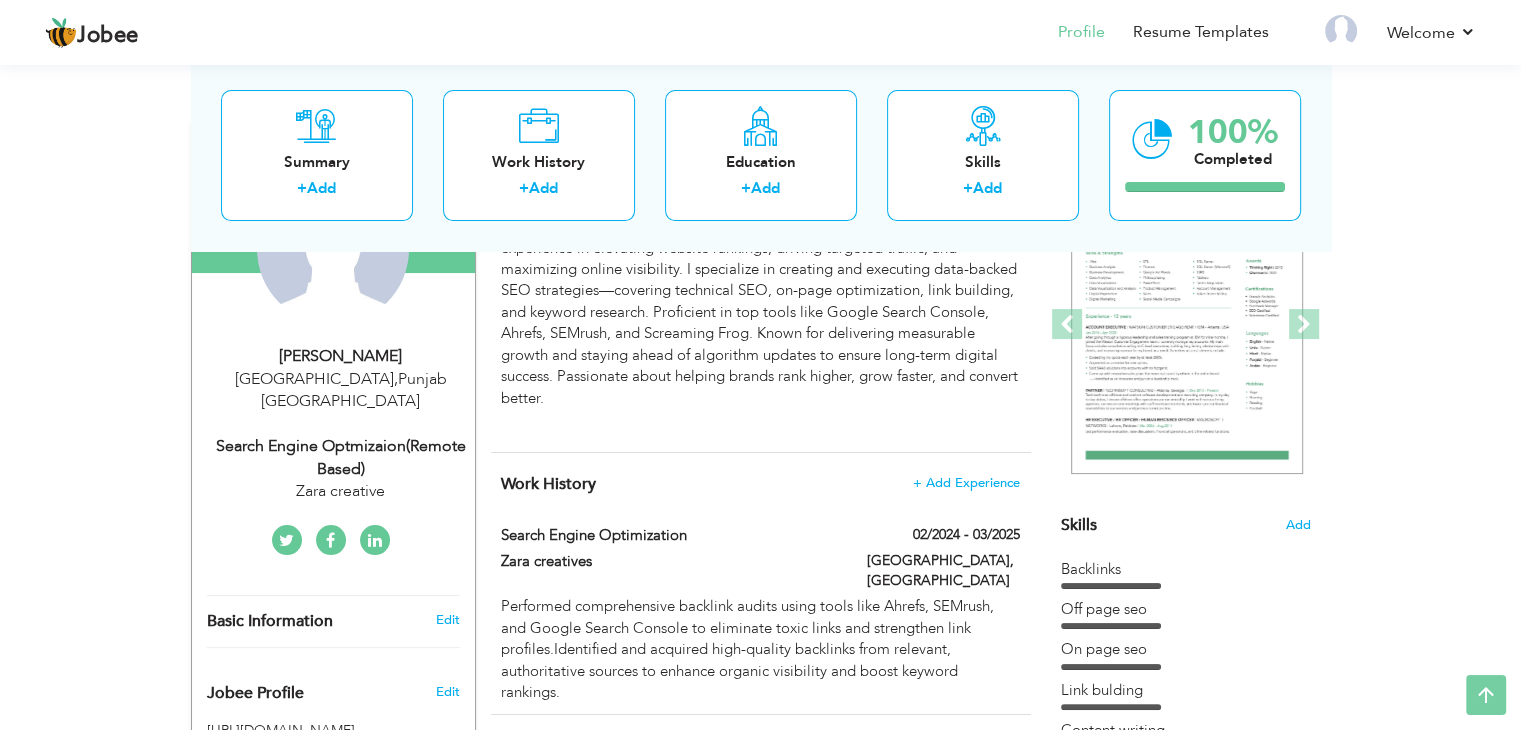 scroll, scrollTop: 270, scrollLeft: 0, axis: vertical 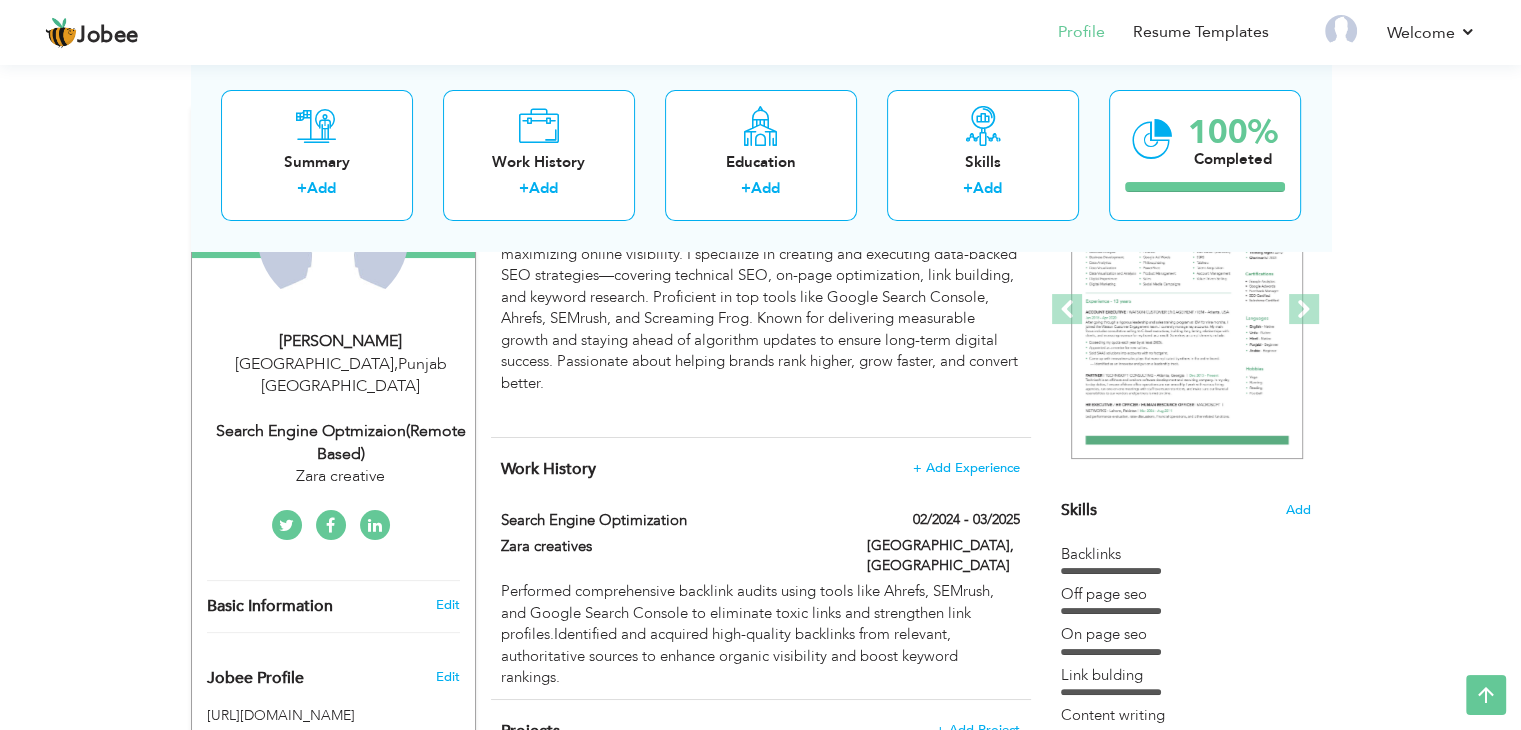 click on "Change
Remove" at bounding box center [333, 244] 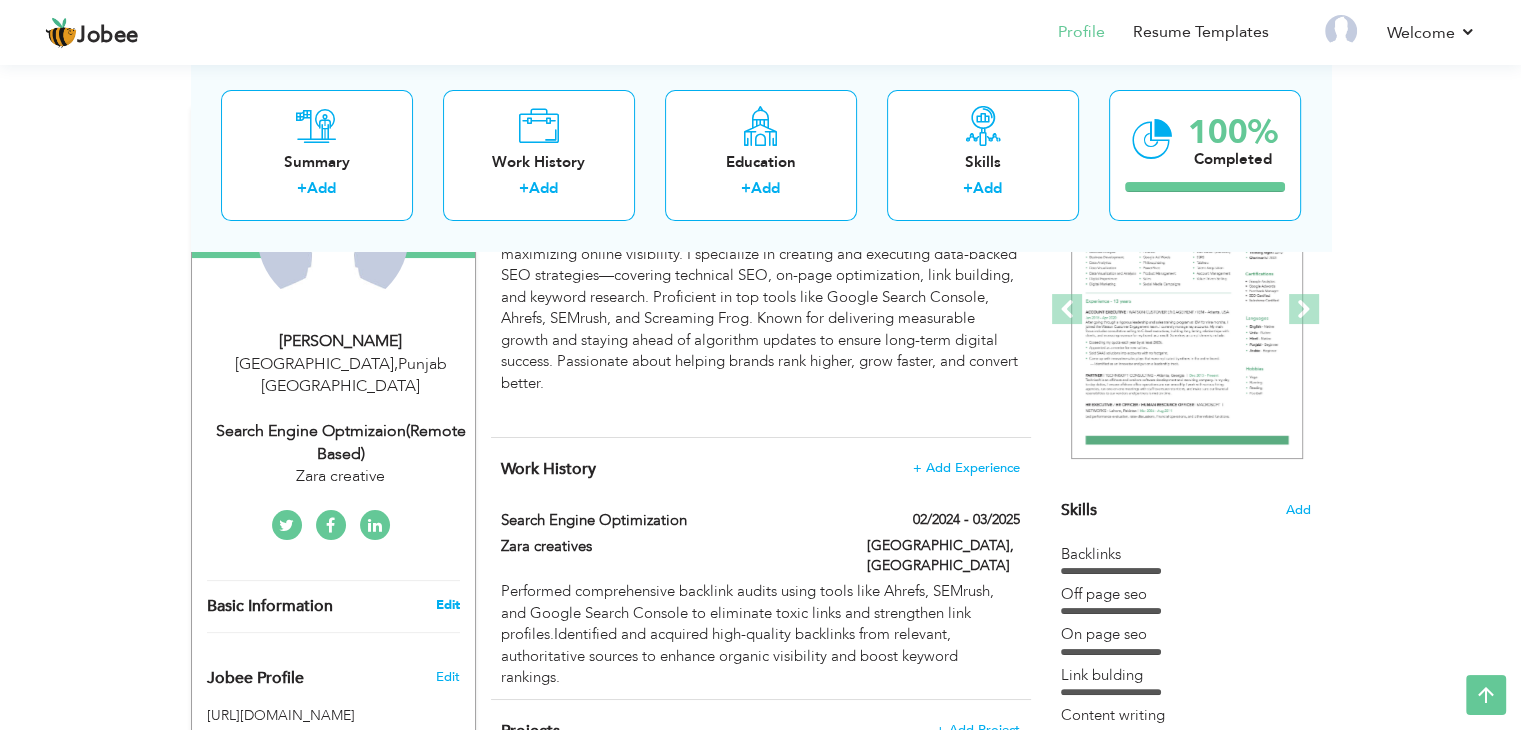 click on "Edit" at bounding box center [447, 605] 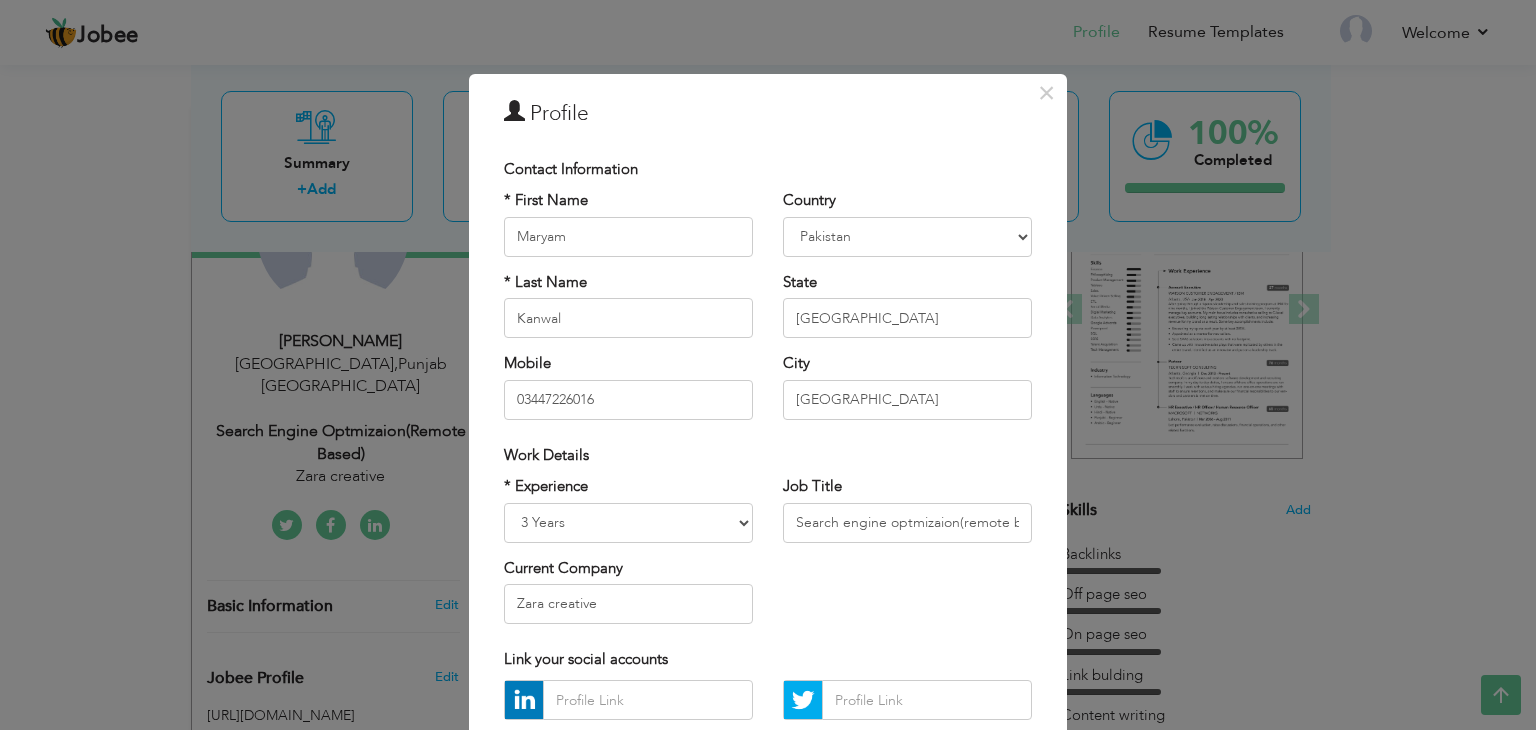 click on "×
Profile
Contact Information
* First Name
Maryam
* Last Name
Kanwal" at bounding box center (768, 365) 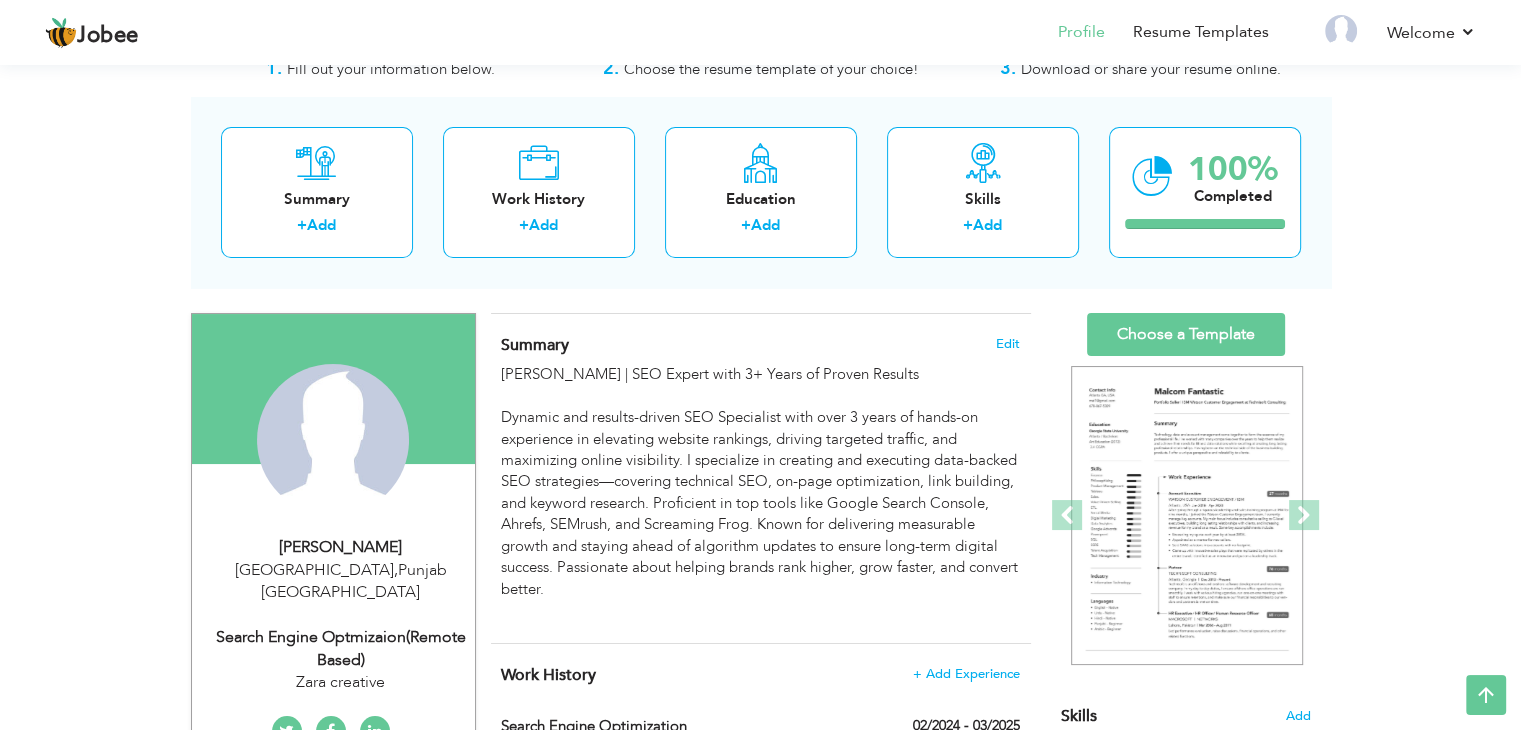 scroll, scrollTop: 0, scrollLeft: 0, axis: both 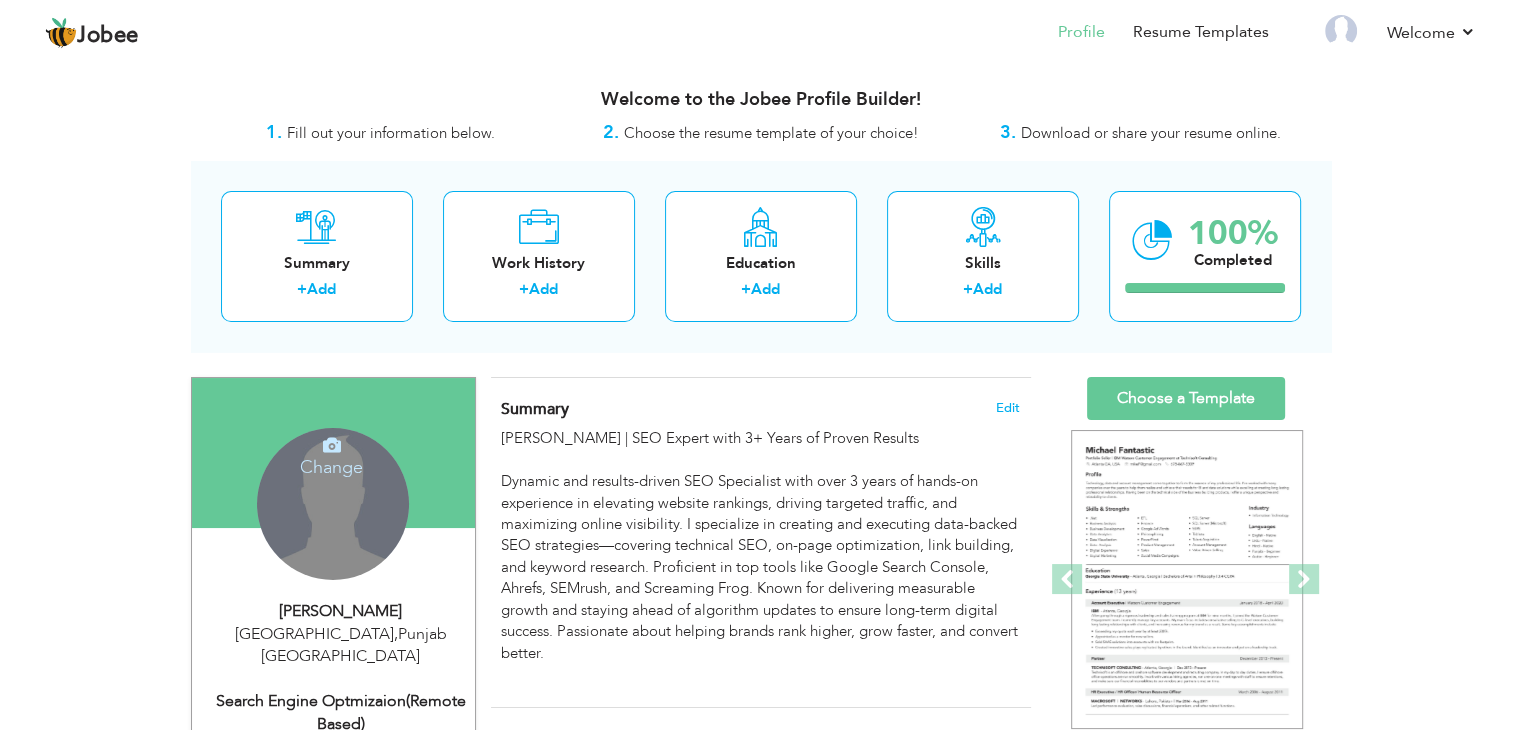 click at bounding box center (332, 445) 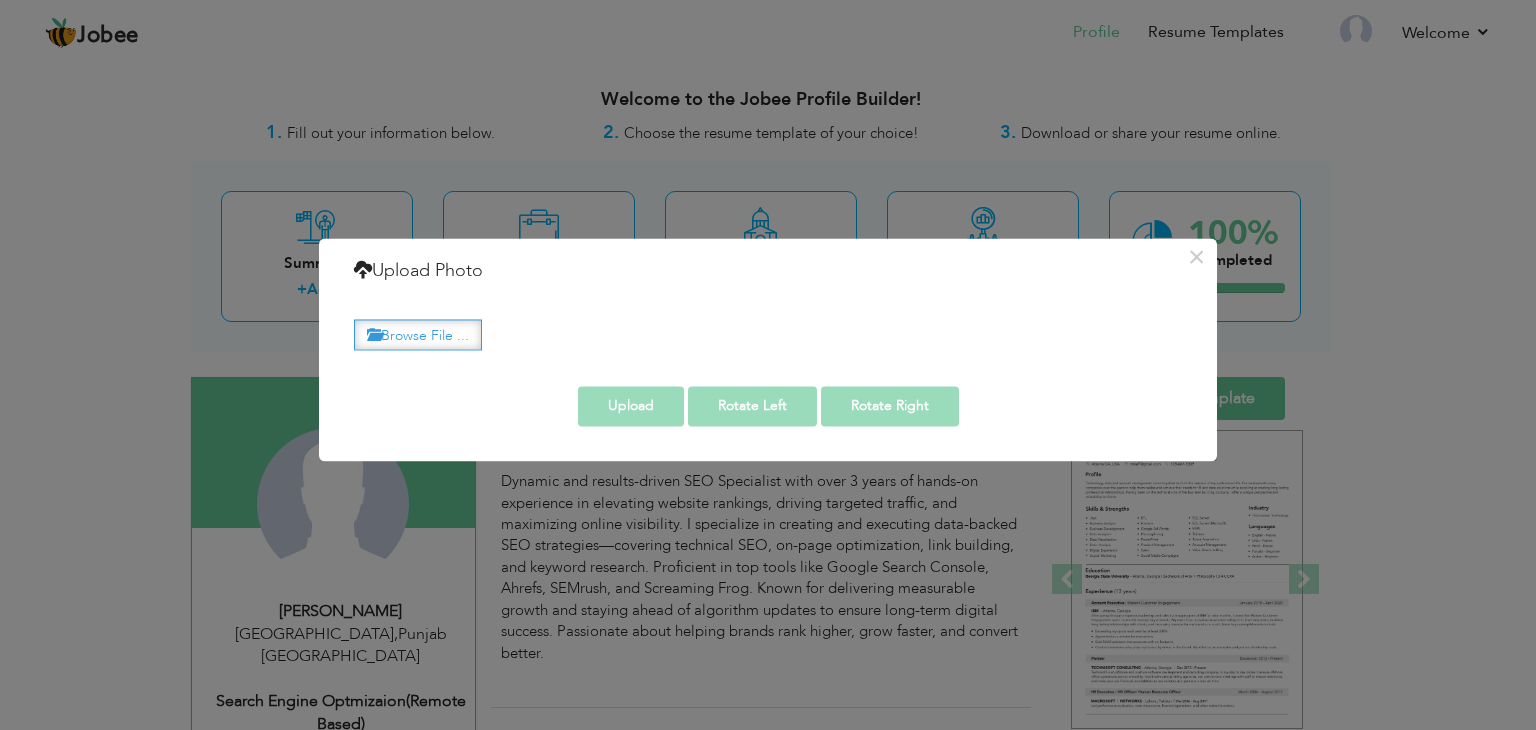 click on "Browse File ..." at bounding box center [418, 334] 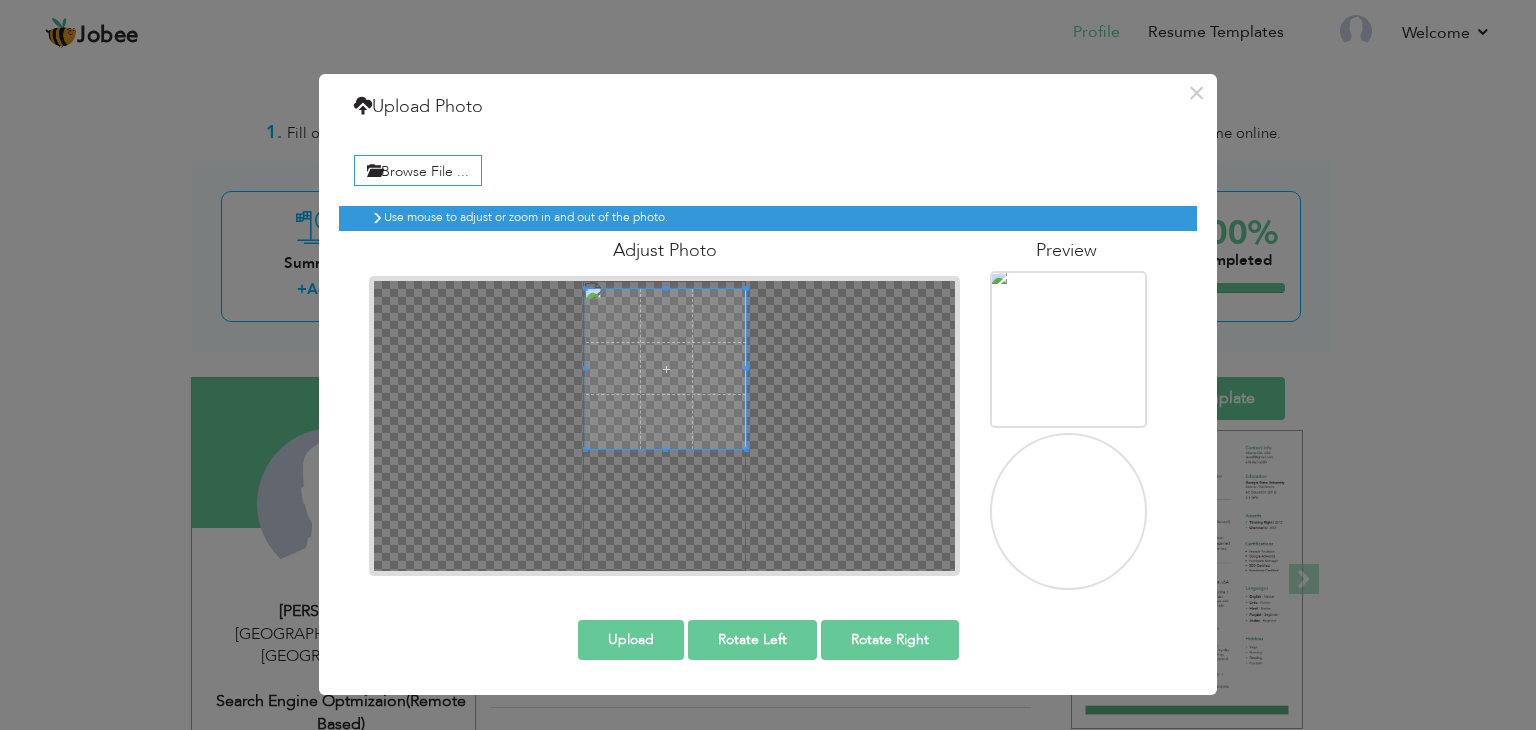 click at bounding box center [666, 369] 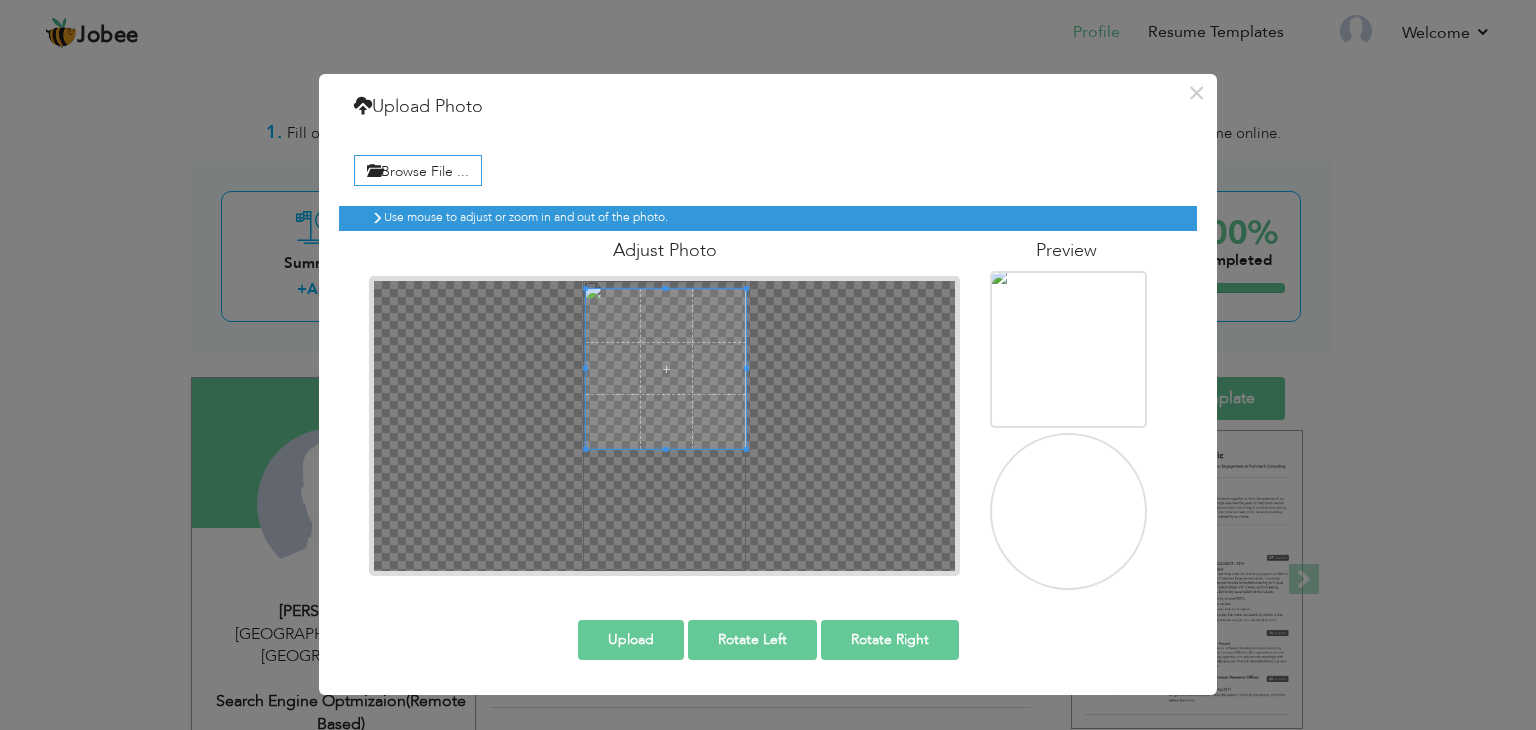 click at bounding box center (1069, 408) 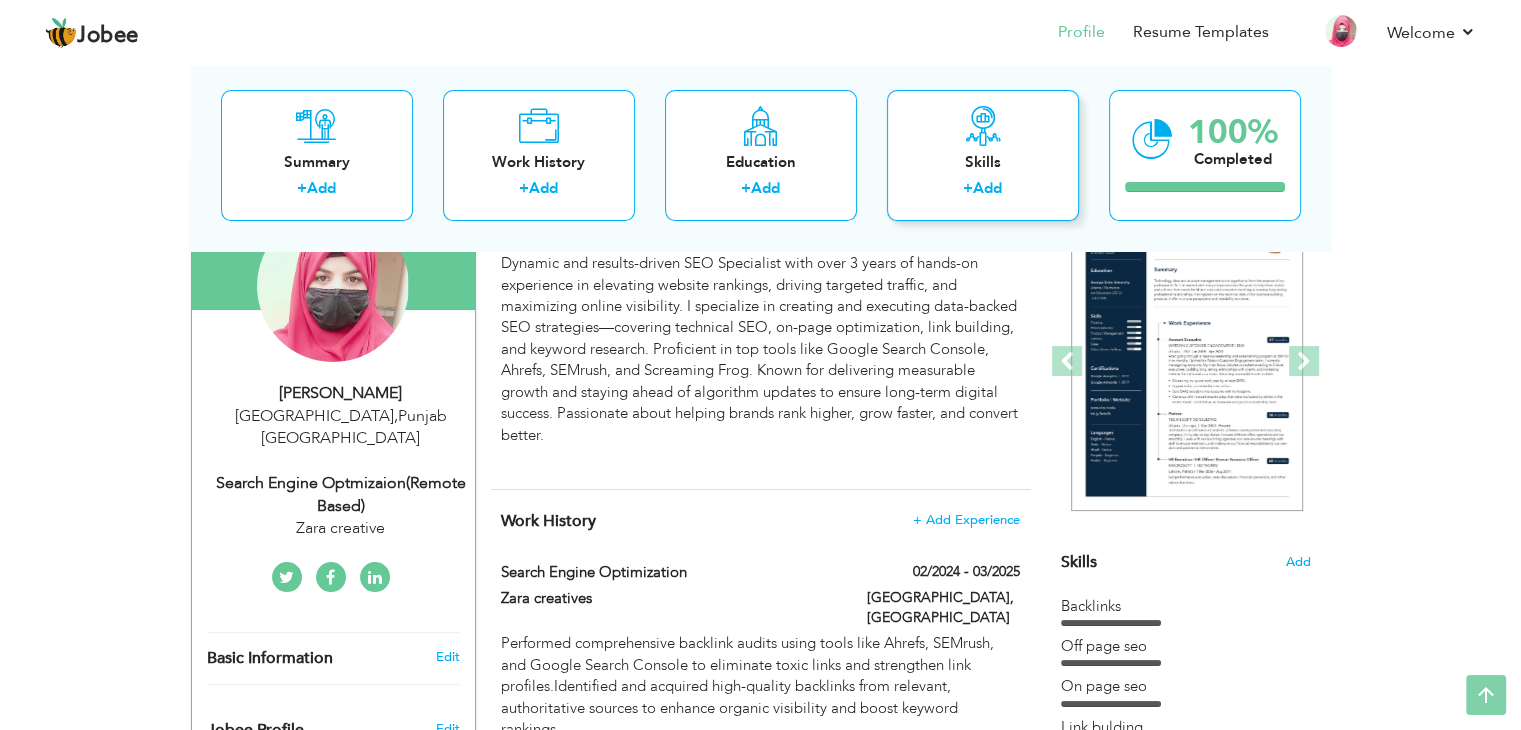 scroll, scrollTop: 0, scrollLeft: 0, axis: both 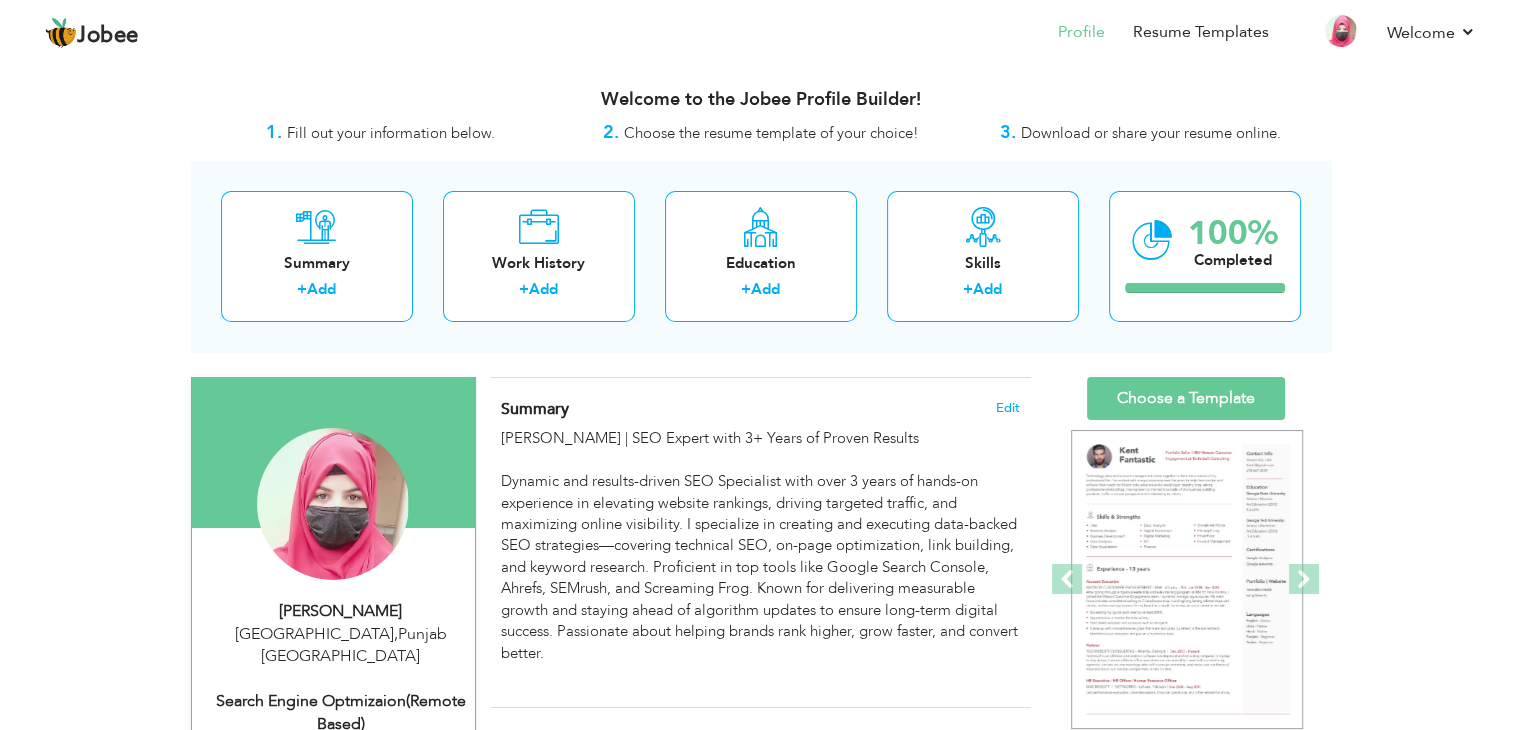 drag, startPoint x: 1305, startPoint y: 2, endPoint x: 1064, endPoint y: 68, distance: 249.87396 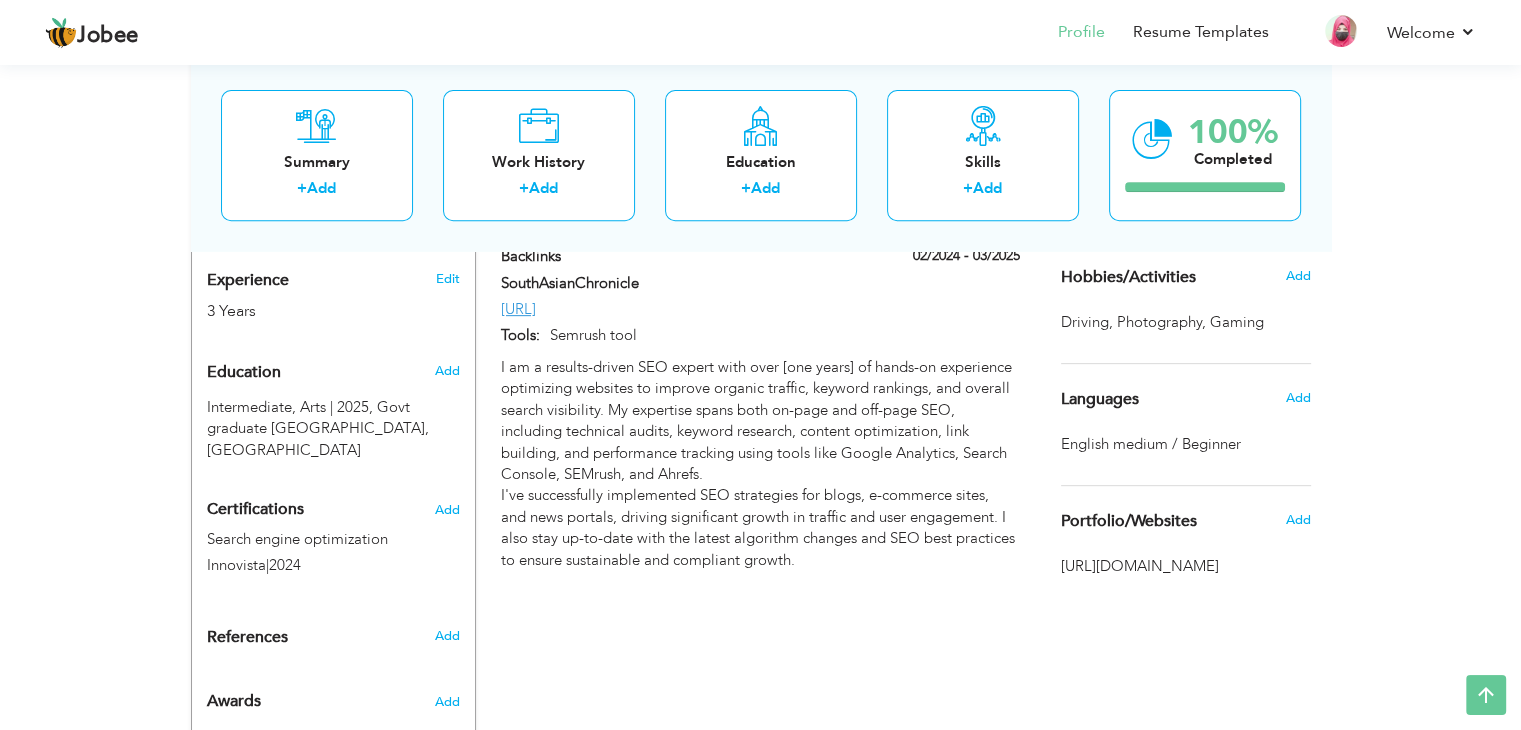 scroll, scrollTop: 832, scrollLeft: 0, axis: vertical 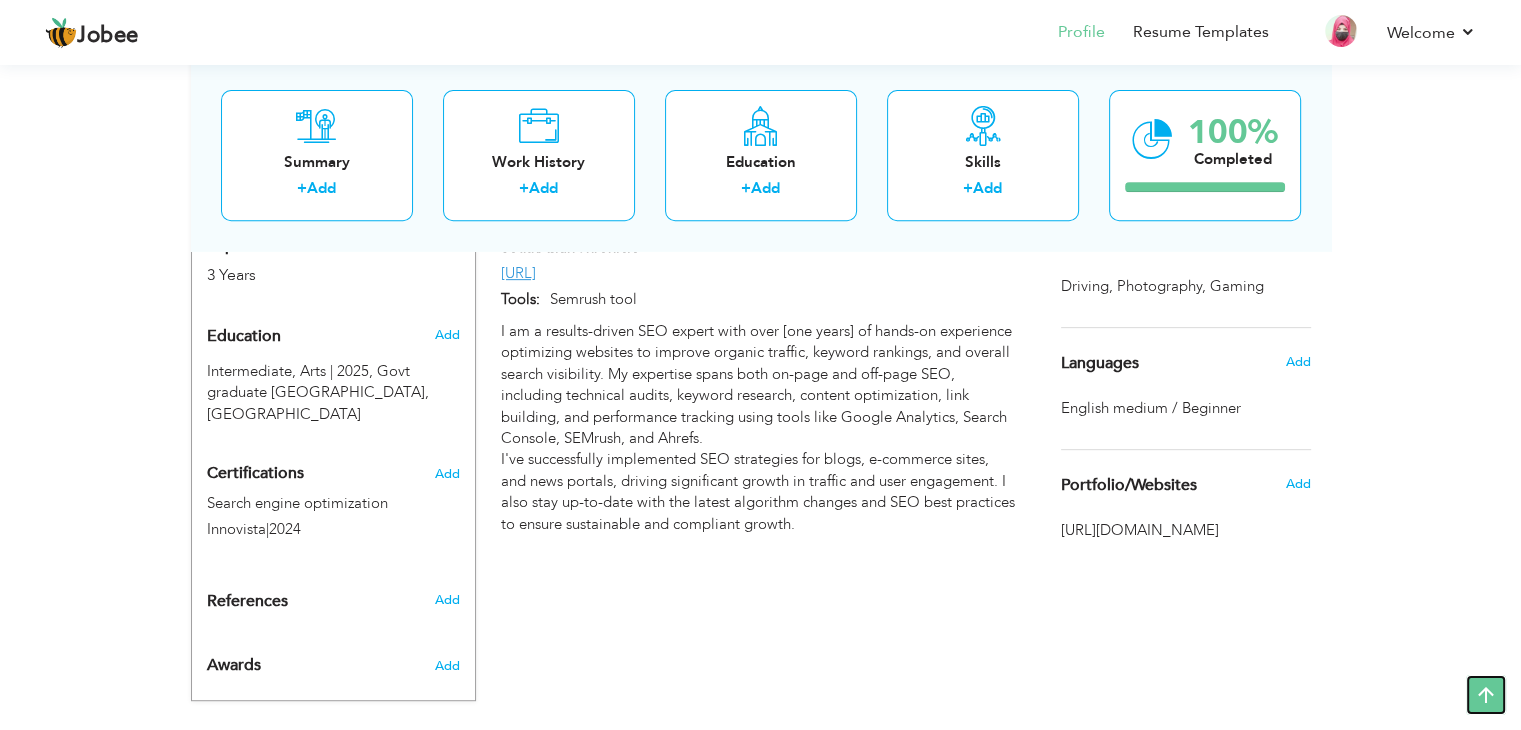 click at bounding box center (1486, 695) 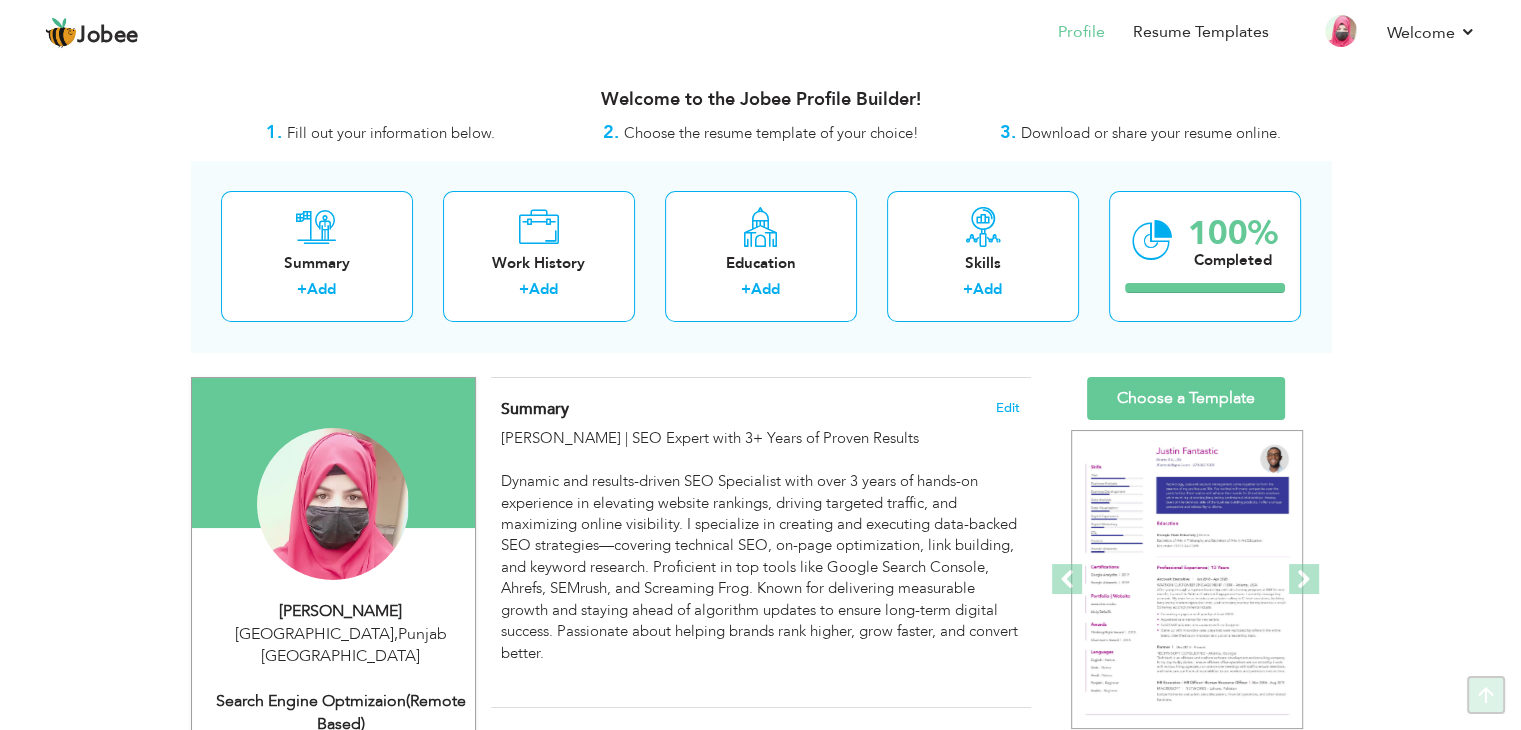 scroll, scrollTop: 0, scrollLeft: 0, axis: both 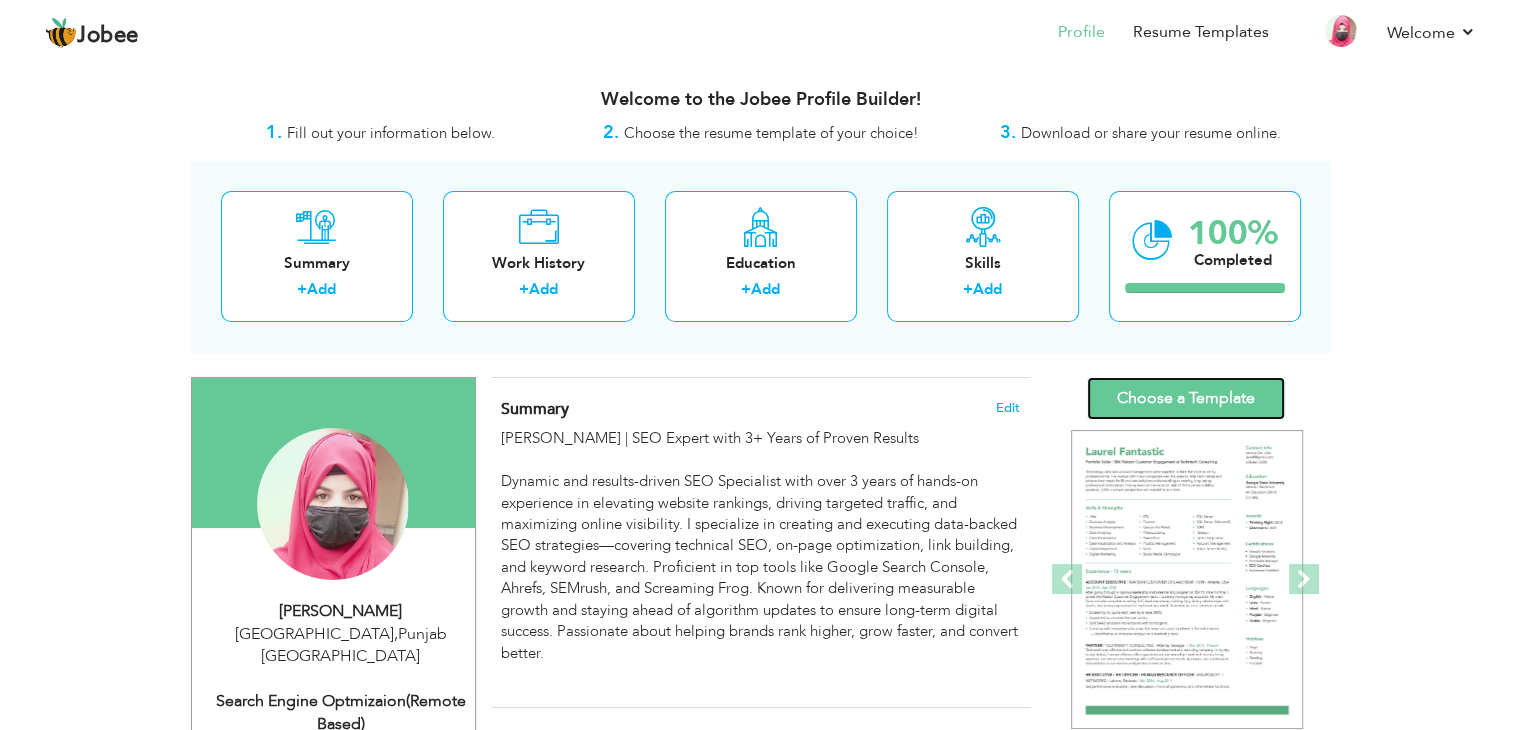 click on "Choose a Template" at bounding box center (1186, 398) 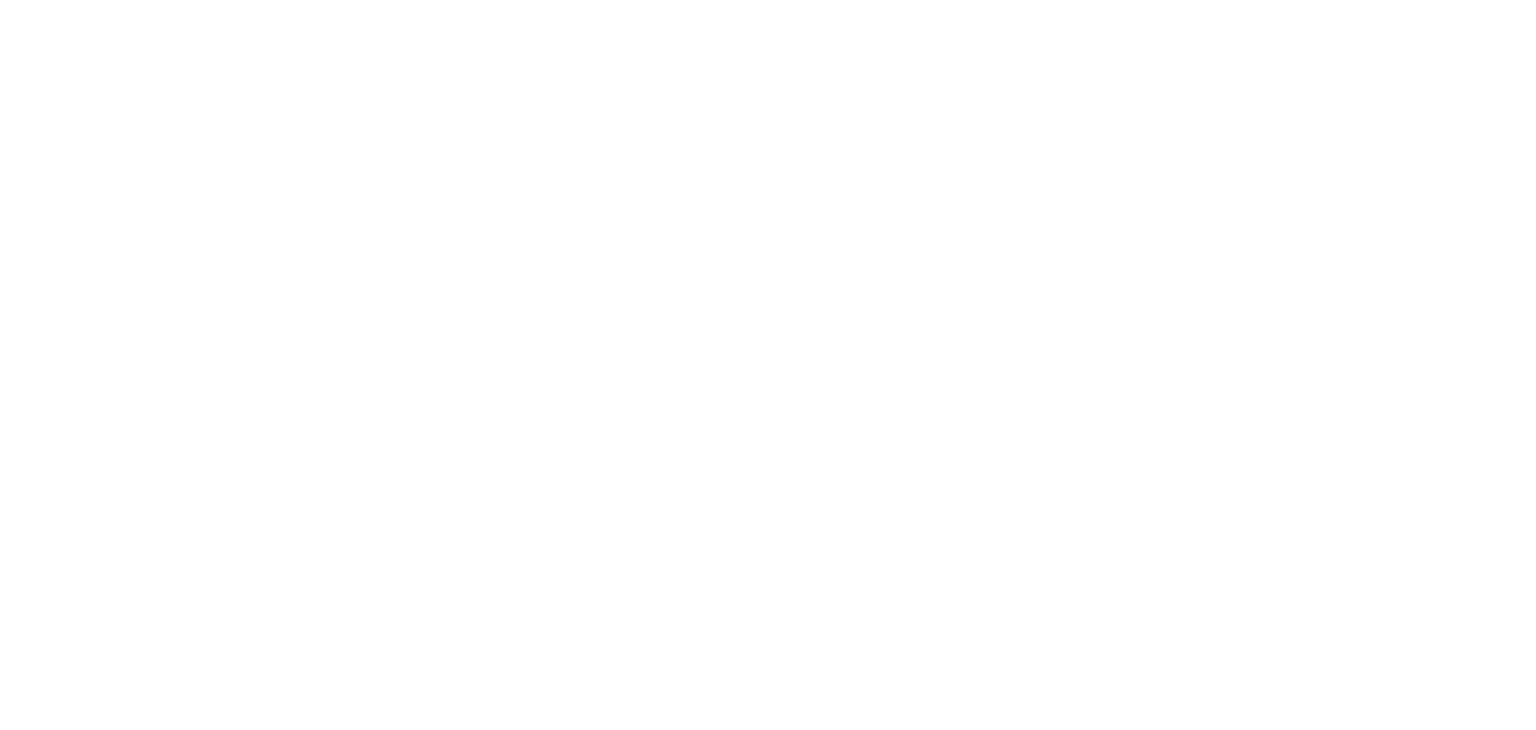 scroll, scrollTop: 0, scrollLeft: 0, axis: both 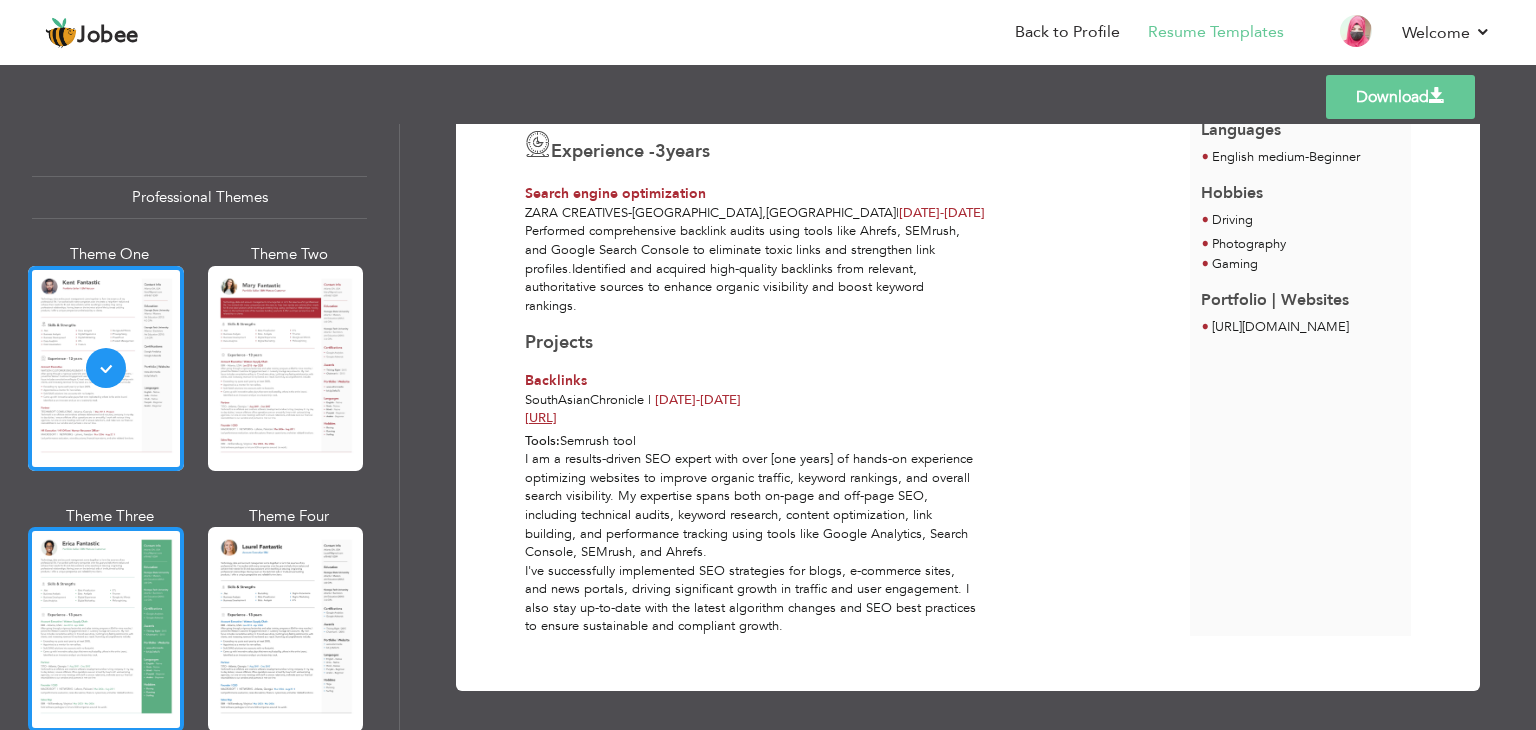 click at bounding box center [106, 629] 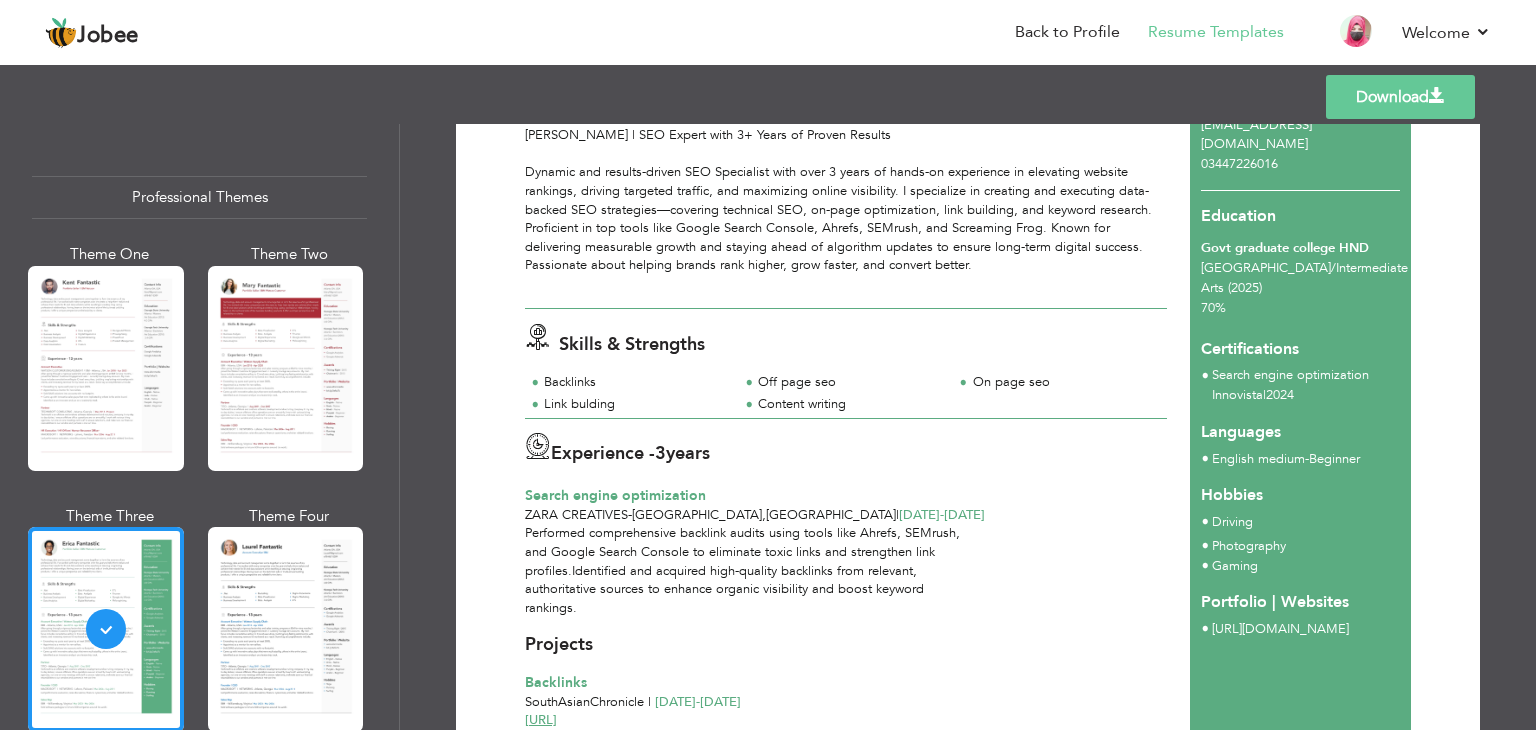 scroll, scrollTop: 0, scrollLeft: 0, axis: both 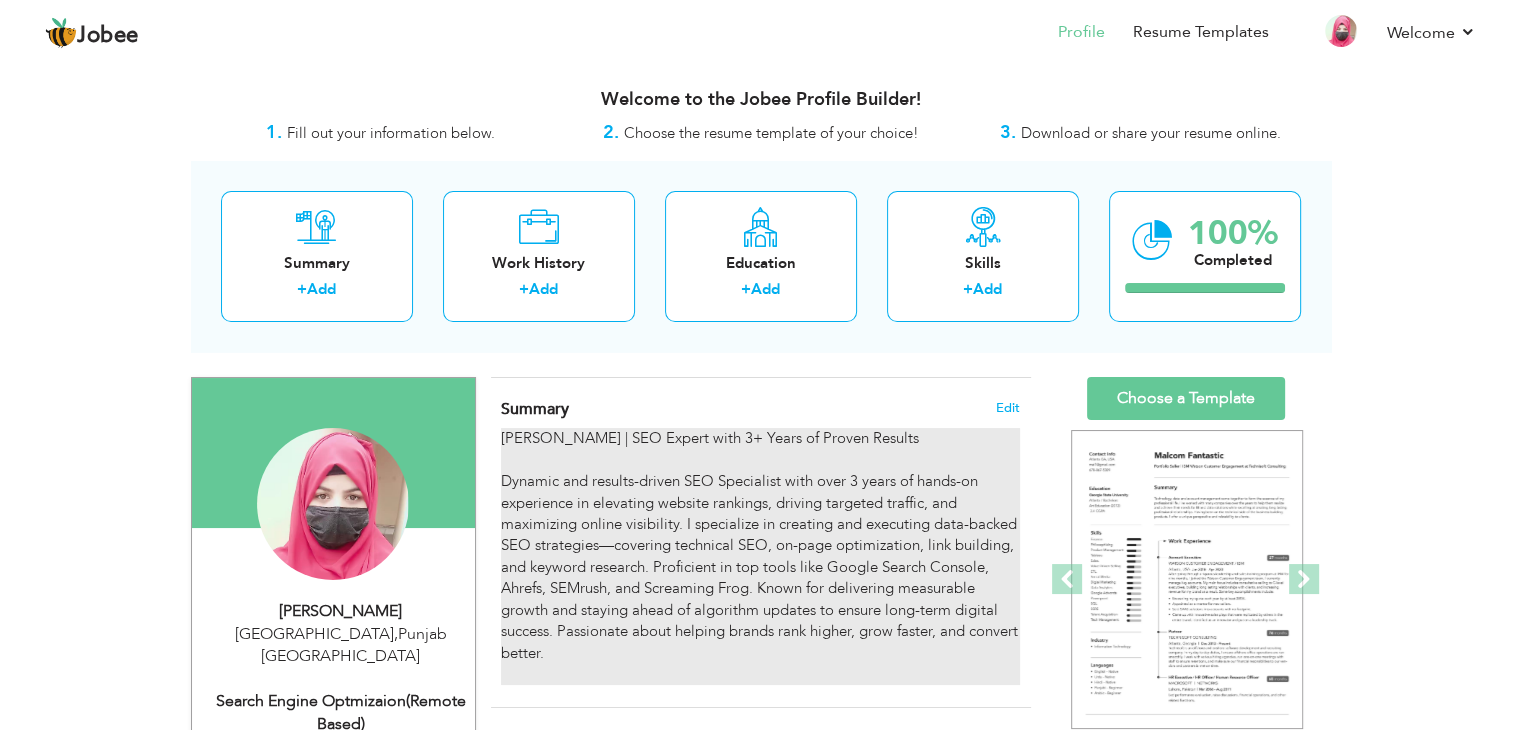 click on "Maryam Ghouri | SEO Expert with 3+ Years of Proven Results
Dynamic and results-driven SEO Specialist with over 3 years of hands-on experience in elevating website rankings, driving targeted traffic, and maximizing online visibility. I specialize in creating and executing data-backed SEO strategies—covering technical SEO, on-page optimization, link building, and keyword research. Proficient in top tools like Google Search Console, Ahrefs, SEMrush, and Screaming Frog. Known for delivering measurable growth and staying ahead of algorithm updates to ensure long-term digital success. Passionate about helping brands rank higher, grow faster, and convert better." at bounding box center [760, 556] 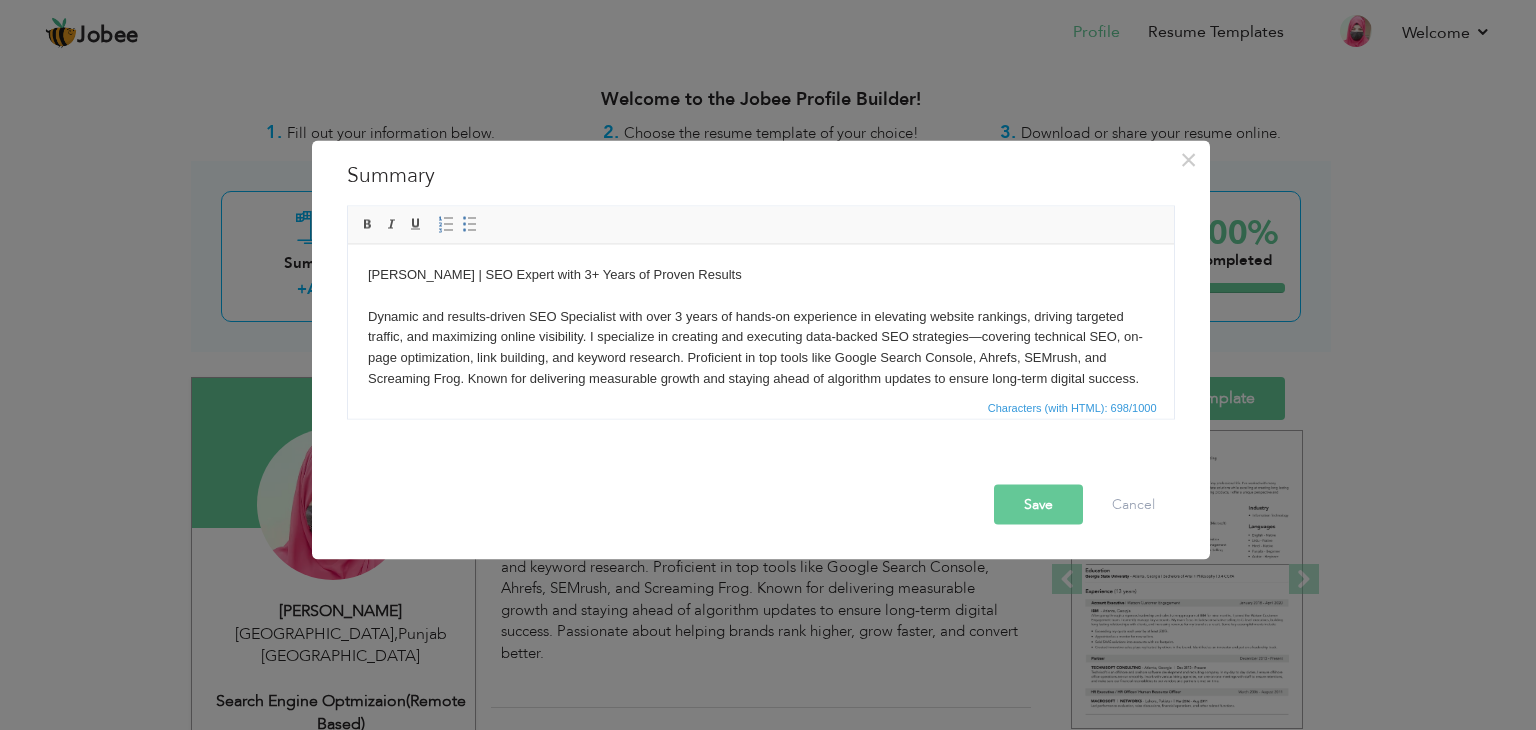 click on "Maryam Ghouri | SEO Expert with 3+ Years of Proven Results   Dynamic and results-driven SEO Specialist with over 3 years of hands-on experience in elevating website rankings, driving targeted traffic, and maximizing online visibility. I specialize in creating and executing data-backed SEO strategies—covering technical SEO, on-page optimization, link building, and keyword research. Proficient in top tools like Google Search Console, Ahrefs, SEMrush, and Screaming Frog. Known for delivering measurable growth and staying ahead of algorithm updates to ensure long-term digital success. Passionate about helping brands rank higher, grow faster, and convert better." at bounding box center (760, 347) 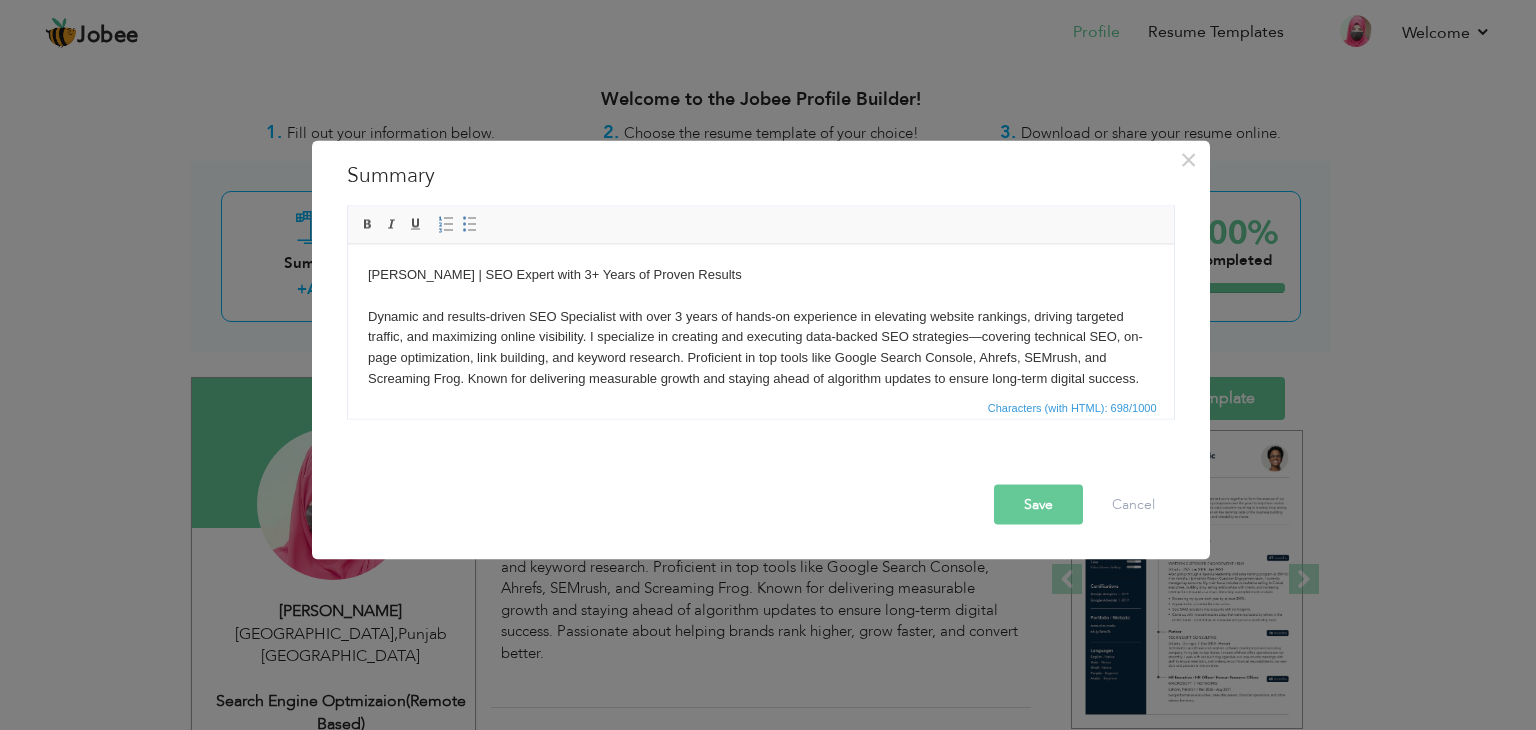 click on "Save" at bounding box center [1038, 505] 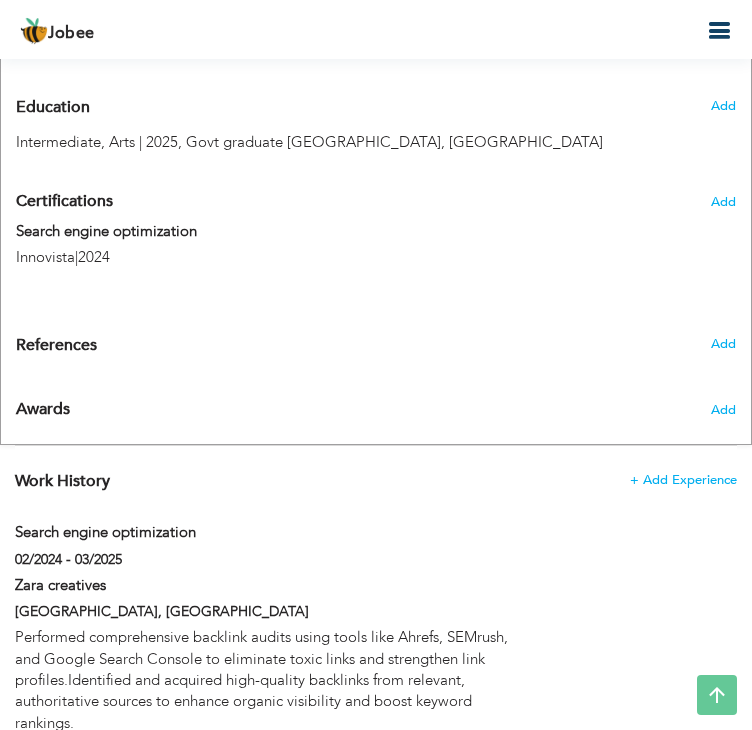 scroll, scrollTop: 1164, scrollLeft: 0, axis: vertical 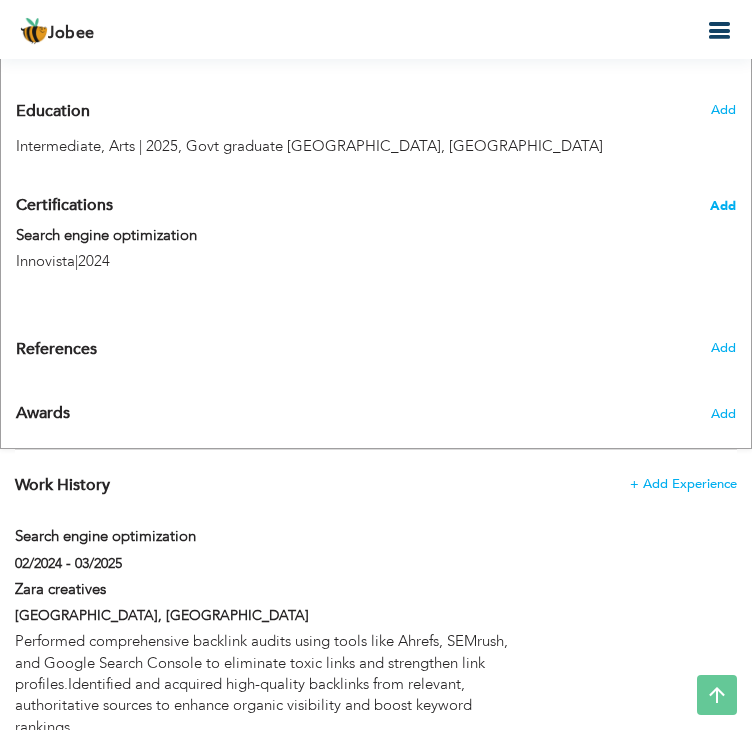 click on "Add" at bounding box center [723, 206] 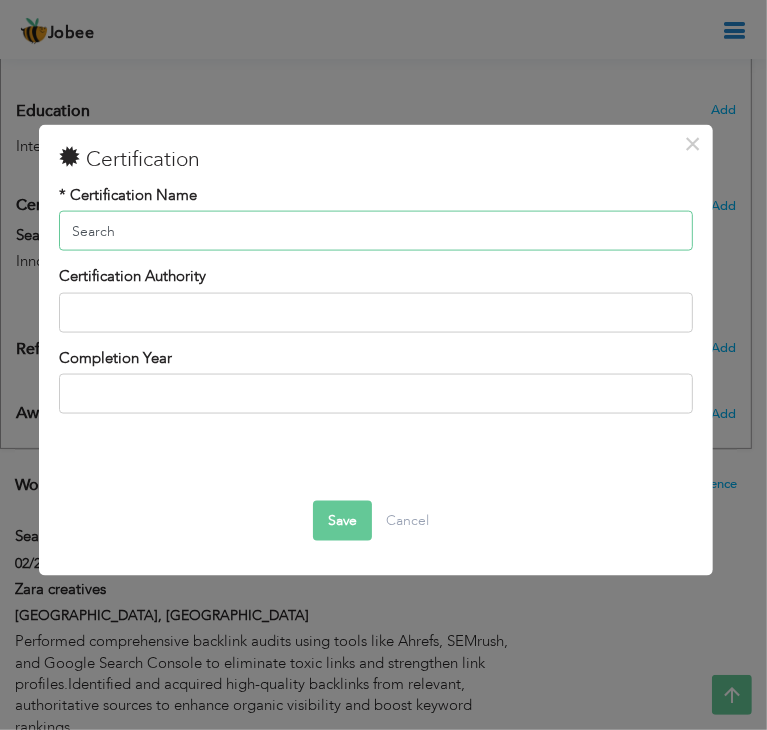 type on "Search Engine Optimization" 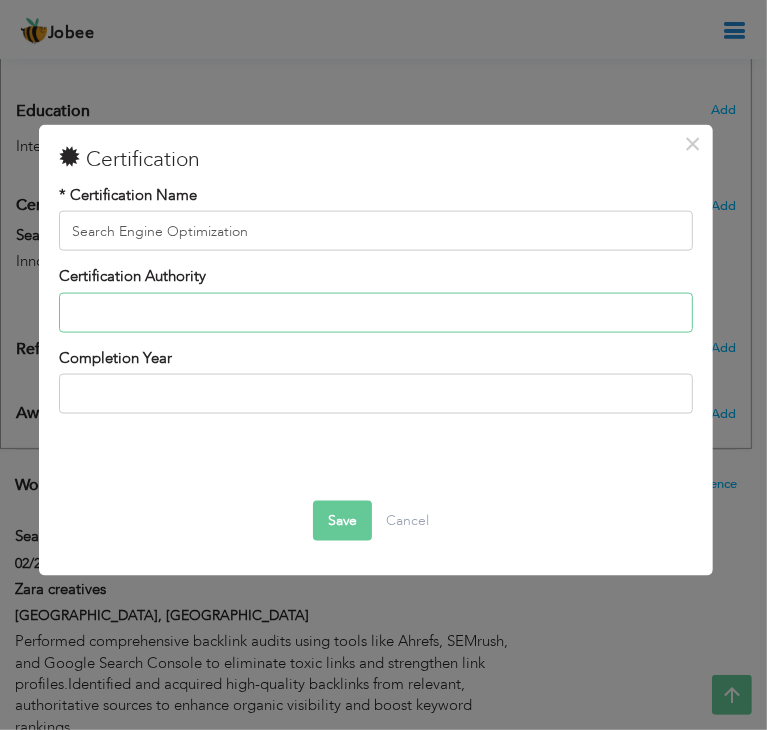 click at bounding box center [376, 313] 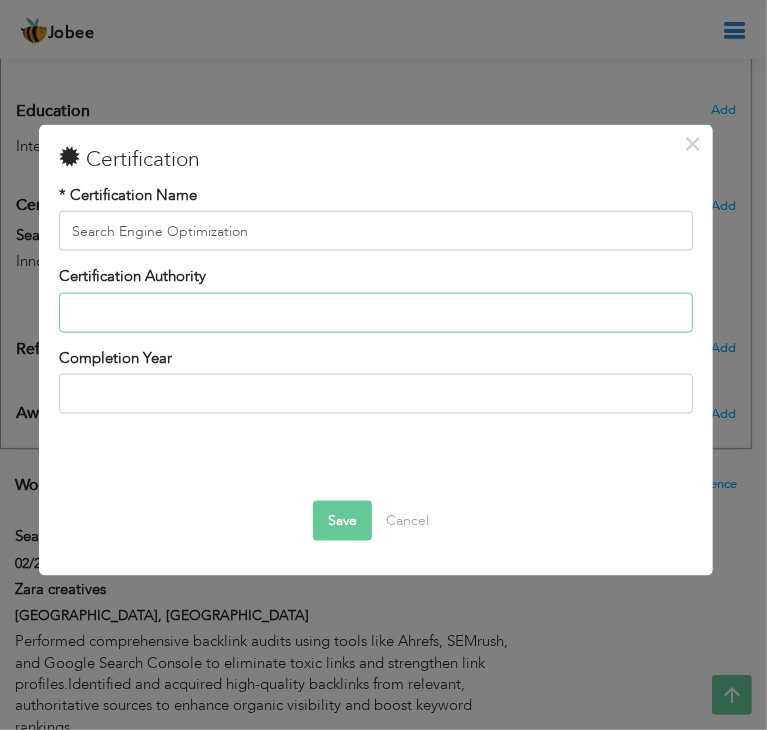 type on "Innovista" 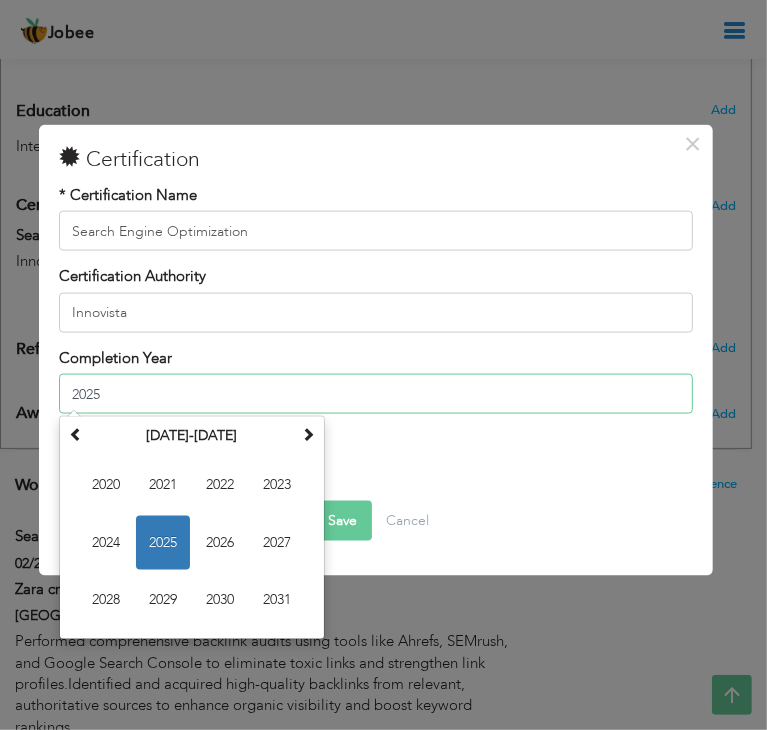 click on "2025" at bounding box center (376, 394) 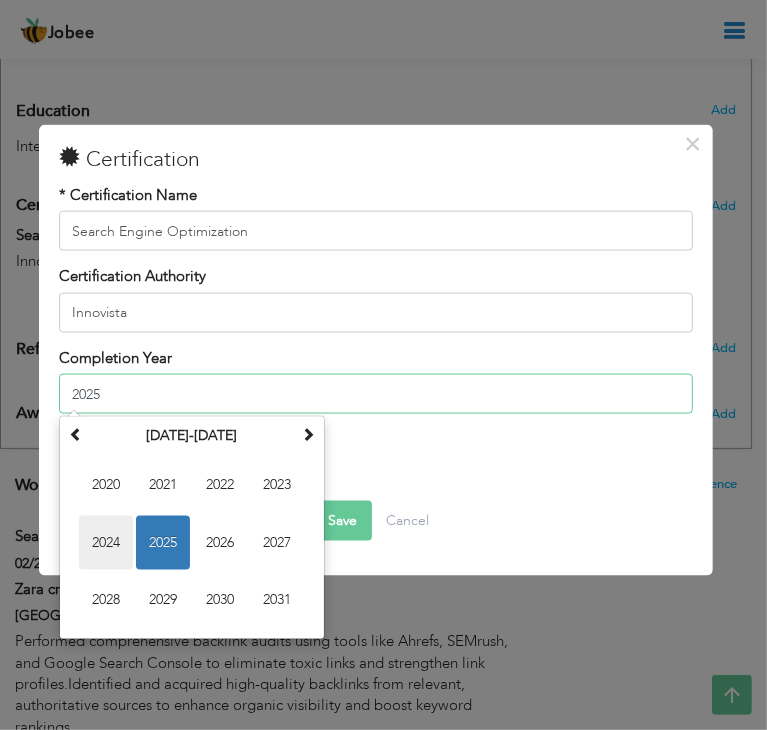 click on "2024" at bounding box center (106, 543) 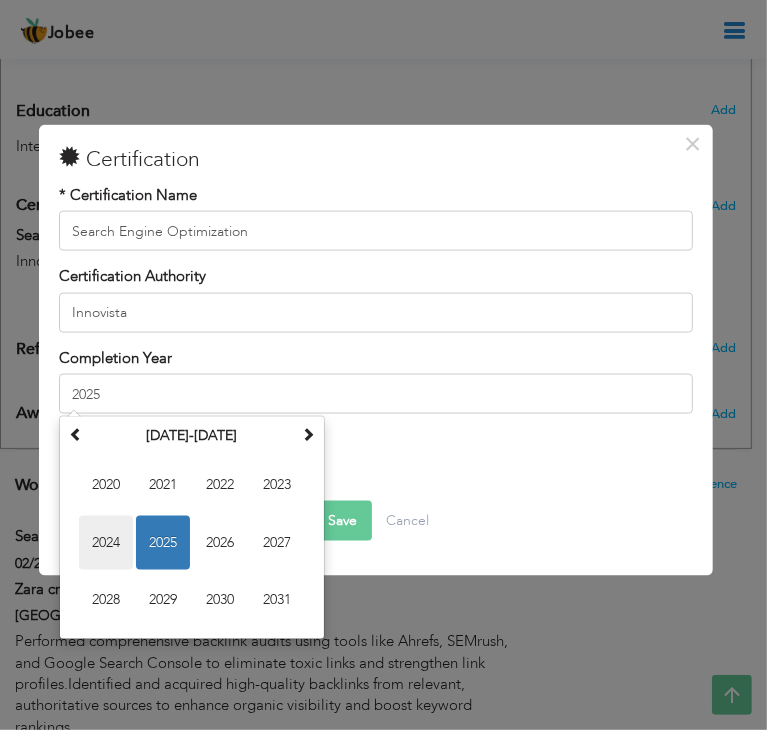 type on "2024" 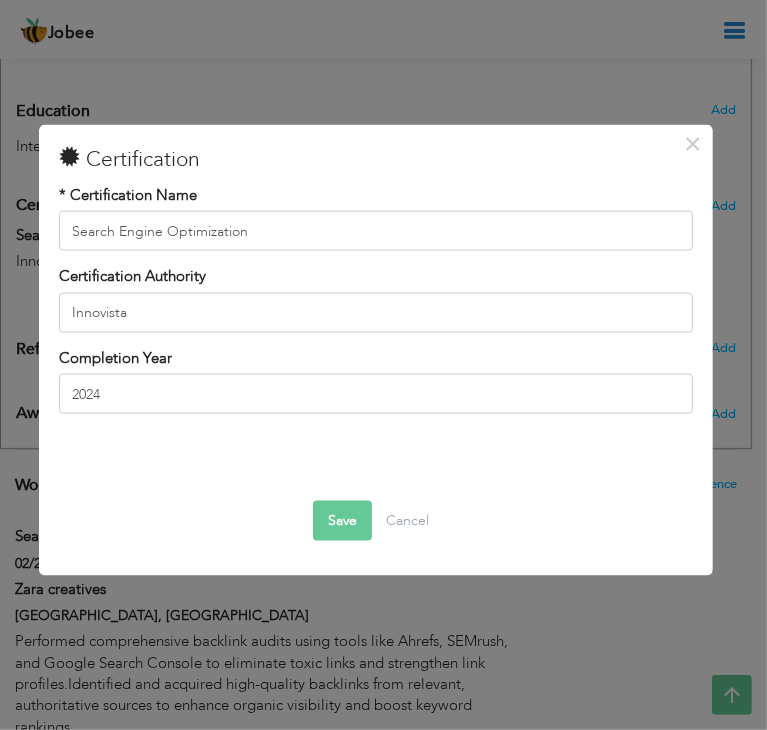 click on "Save" at bounding box center [342, 520] 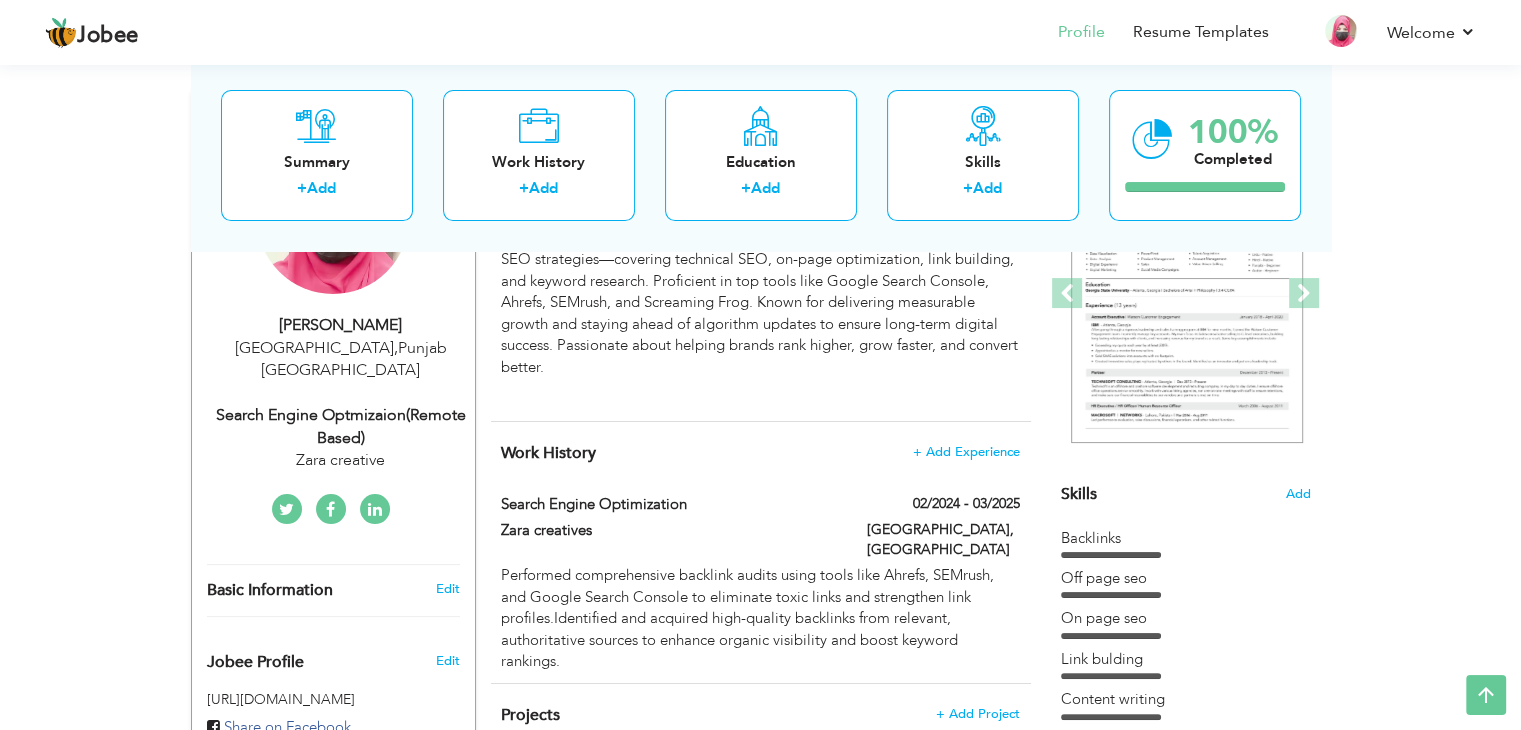 scroll, scrollTop: 287, scrollLeft: 0, axis: vertical 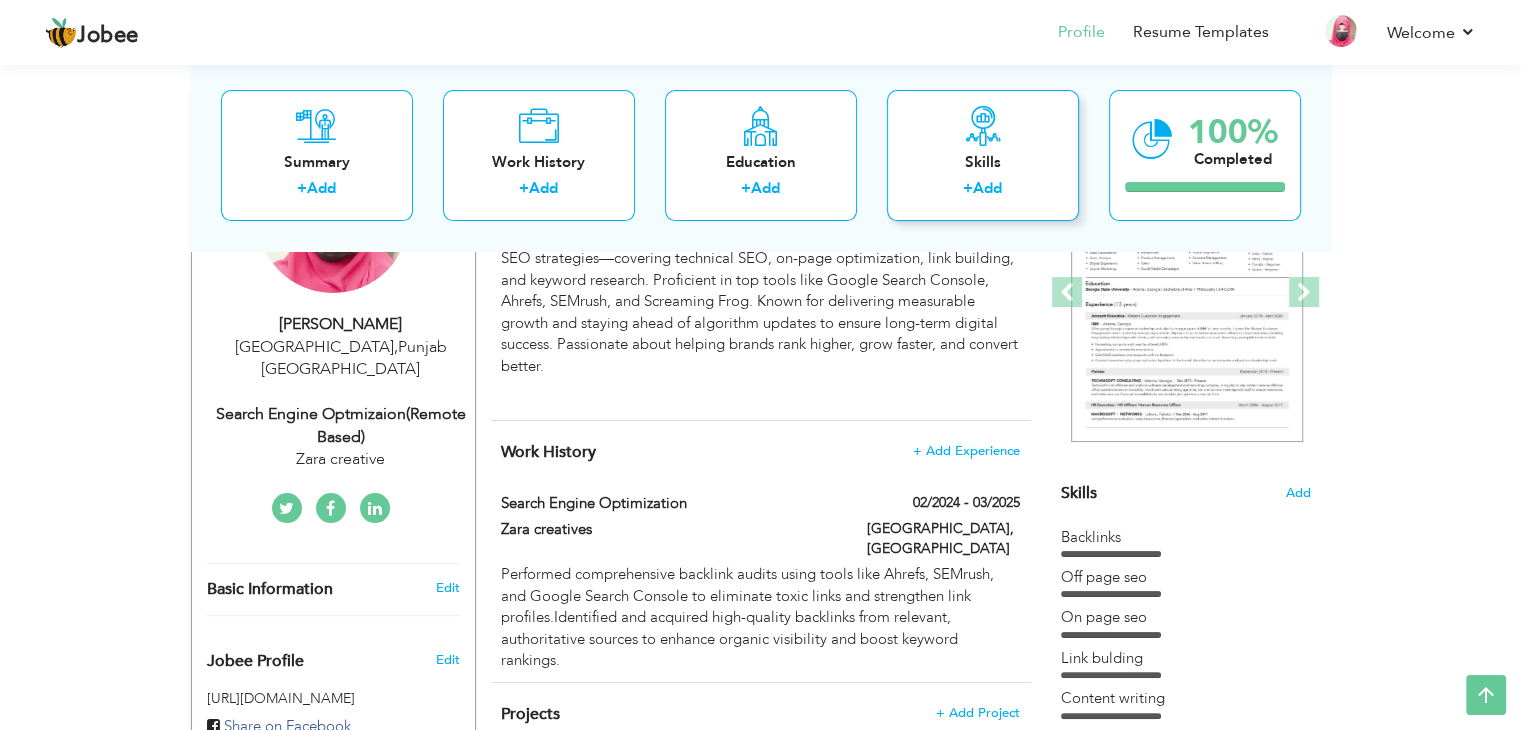 click on "Skills
+  Add" at bounding box center (983, 155) 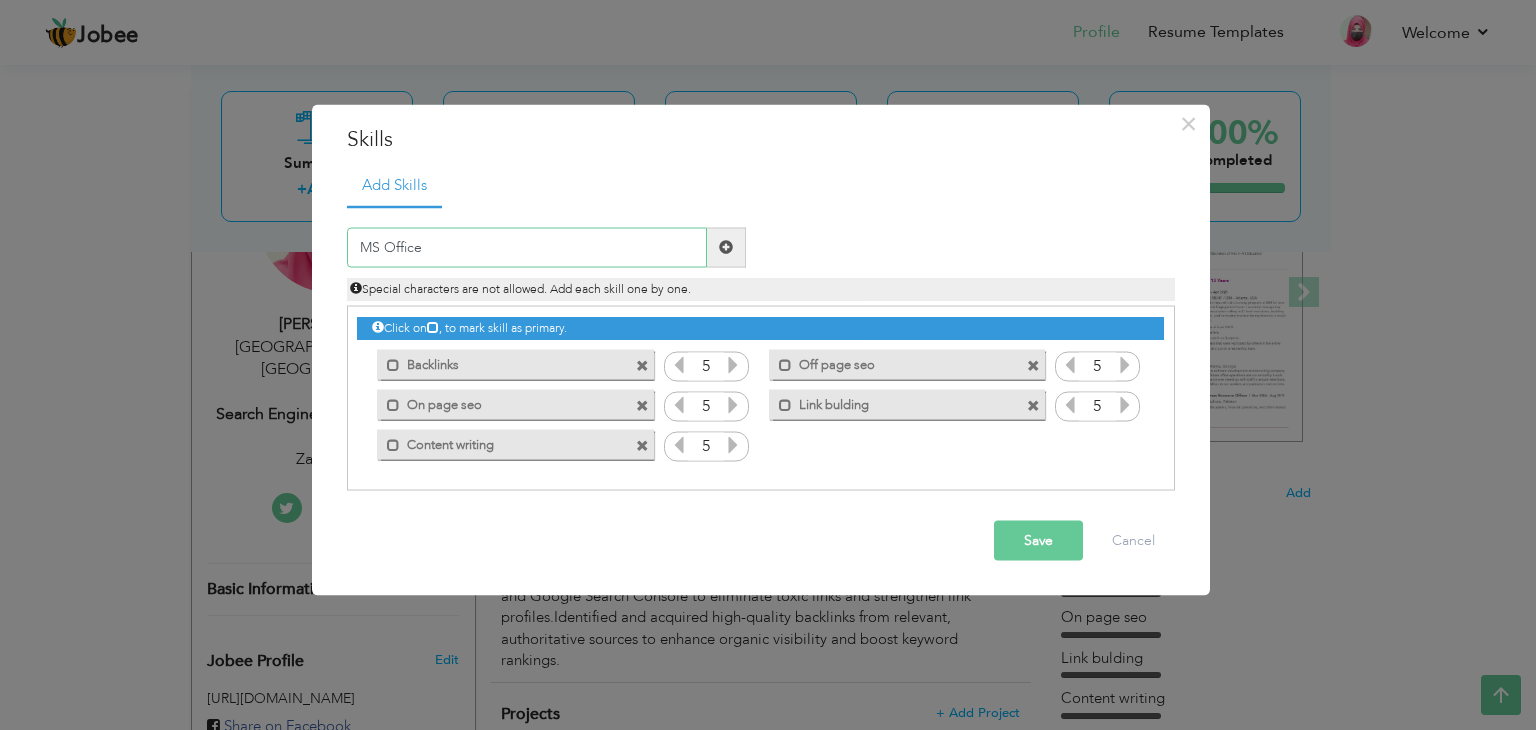 type on "MS Office" 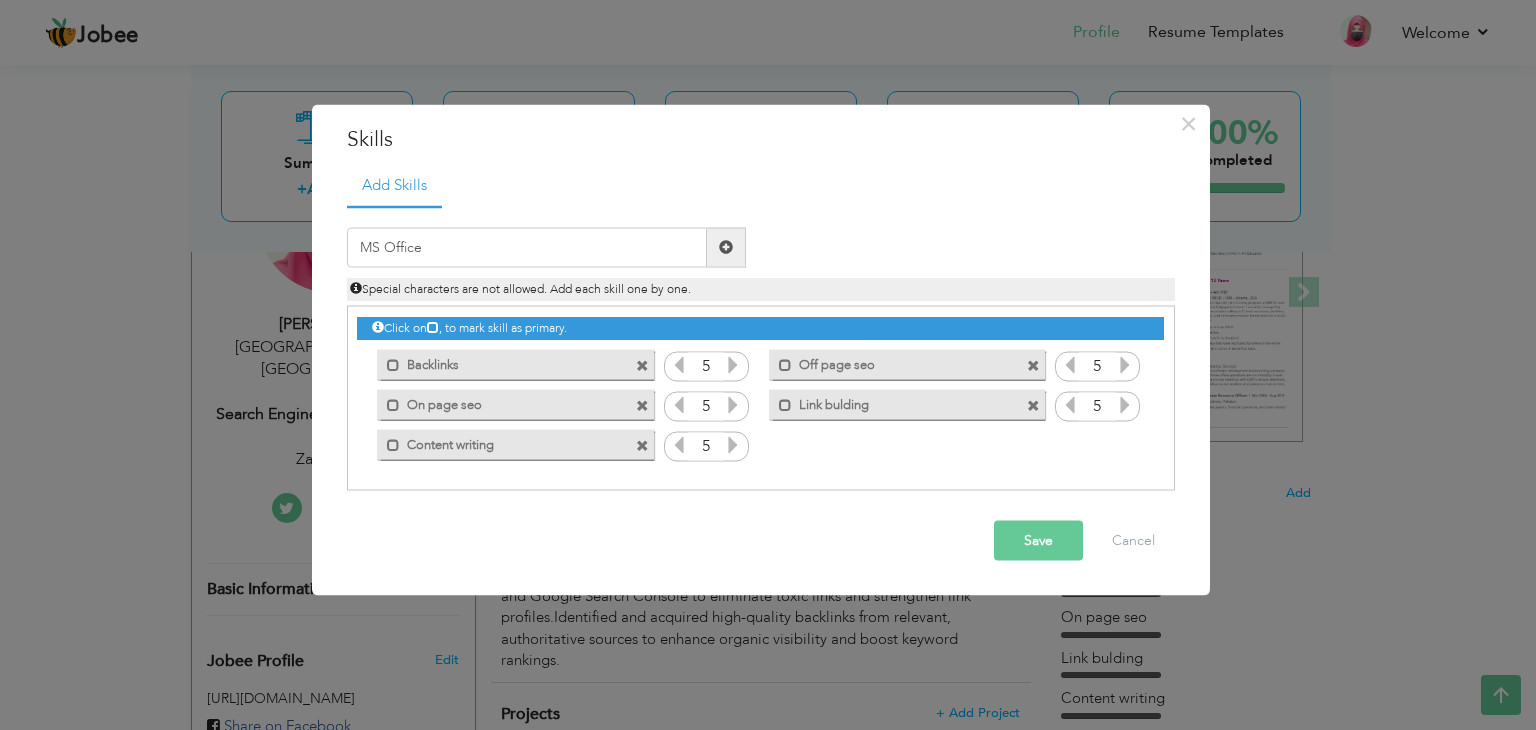 click on "Save" at bounding box center [1038, 540] 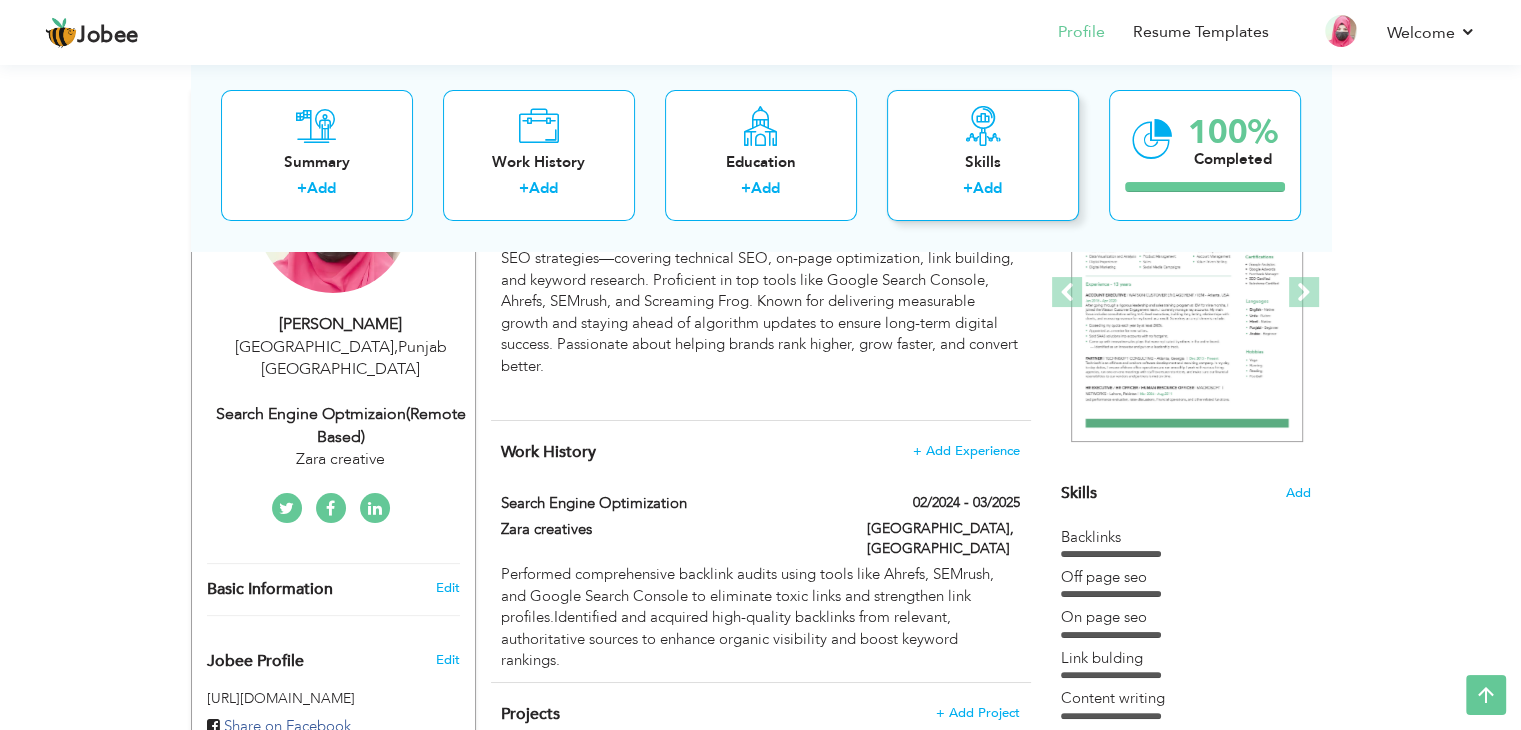 click on "Skills" at bounding box center (983, 162) 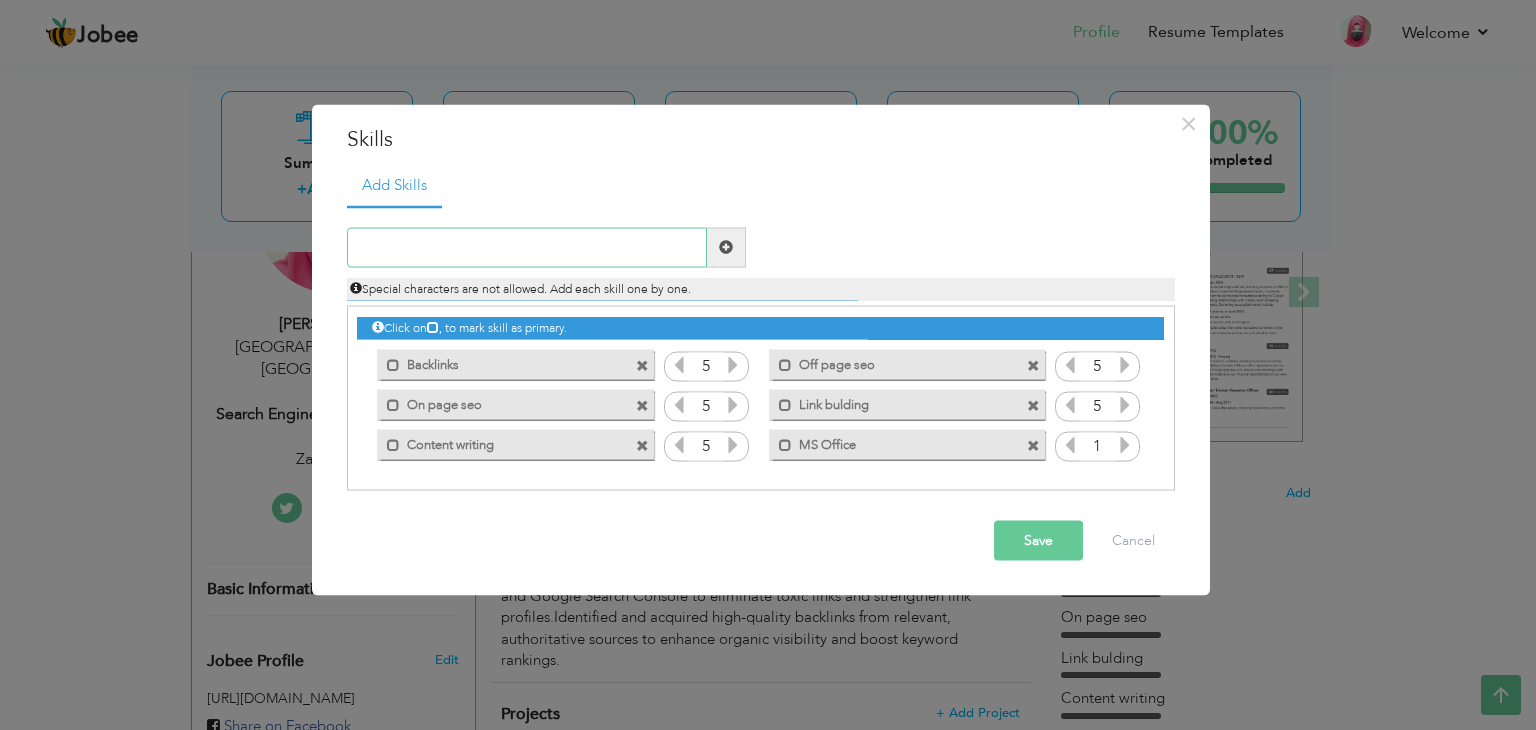 click at bounding box center [527, 247] 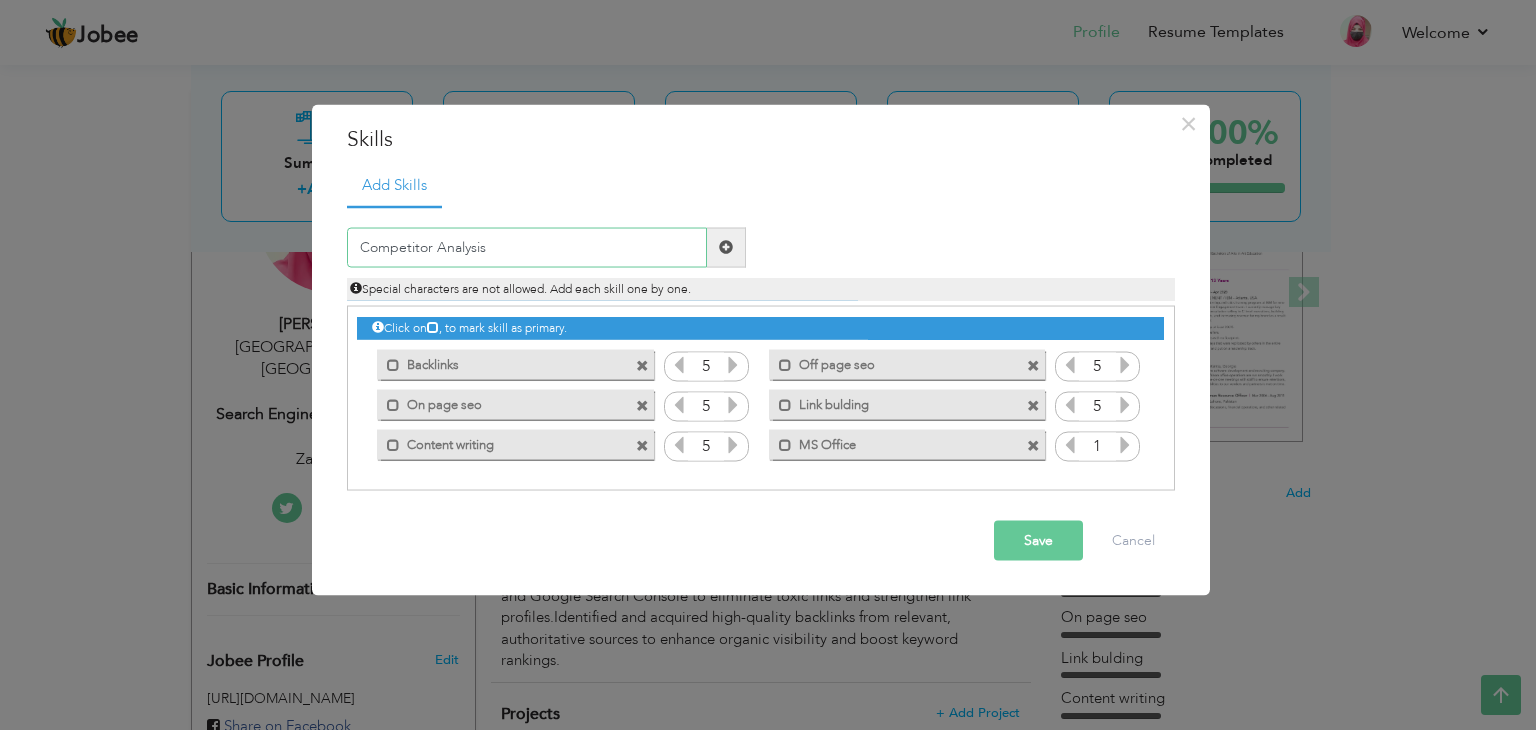 type on "Competitor Analysis" 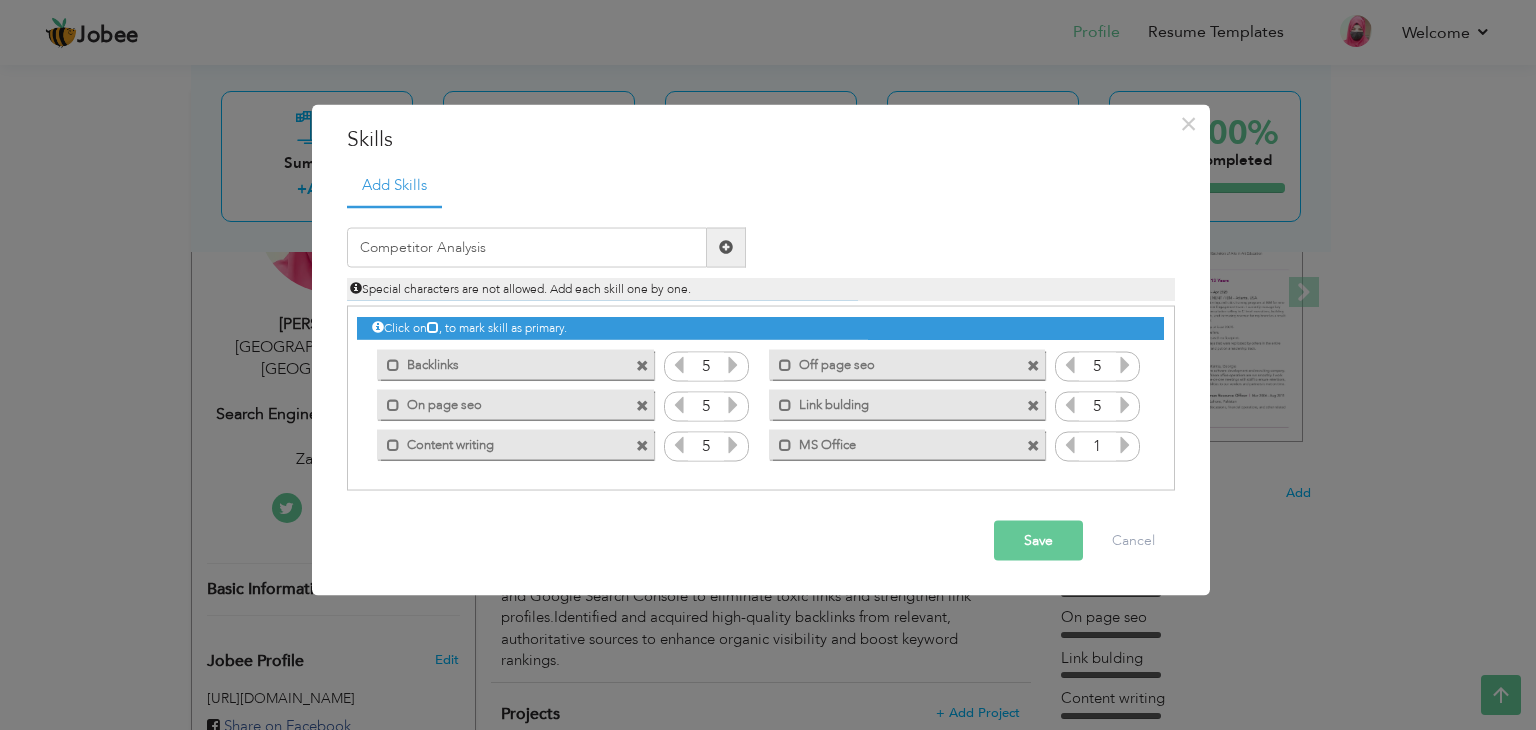 click on "Save" at bounding box center (1038, 540) 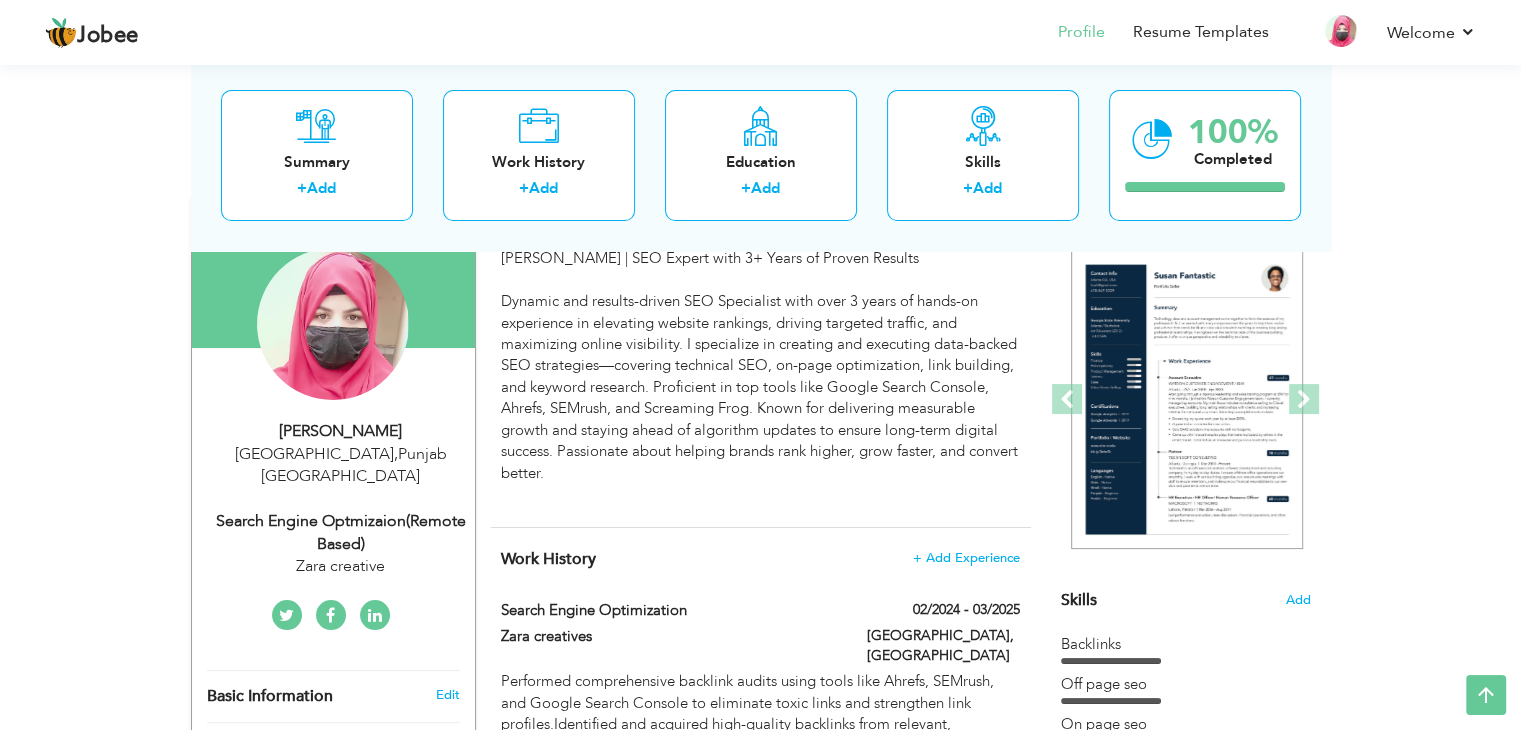 scroll, scrollTop: 0, scrollLeft: 0, axis: both 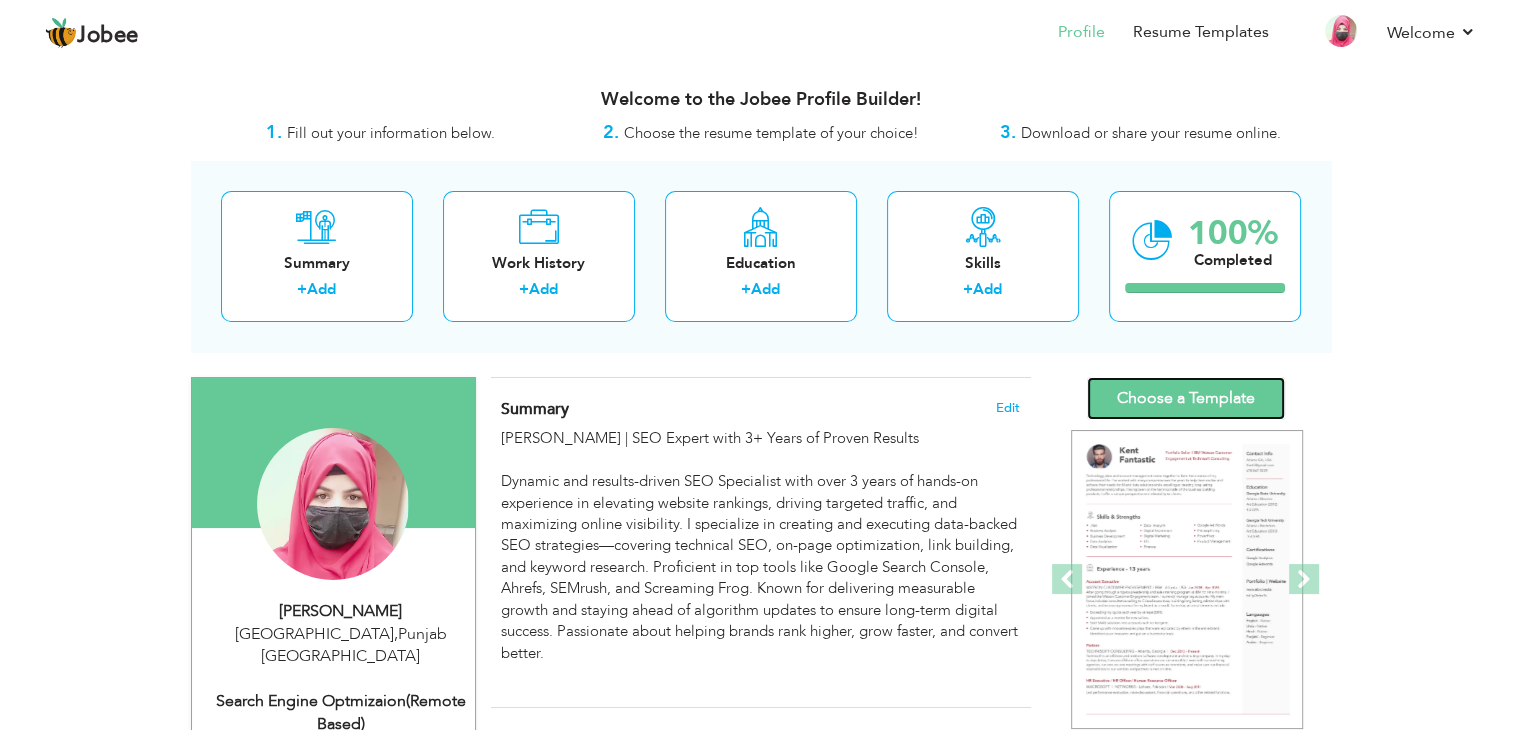 click on "Choose a Template" at bounding box center [1186, 398] 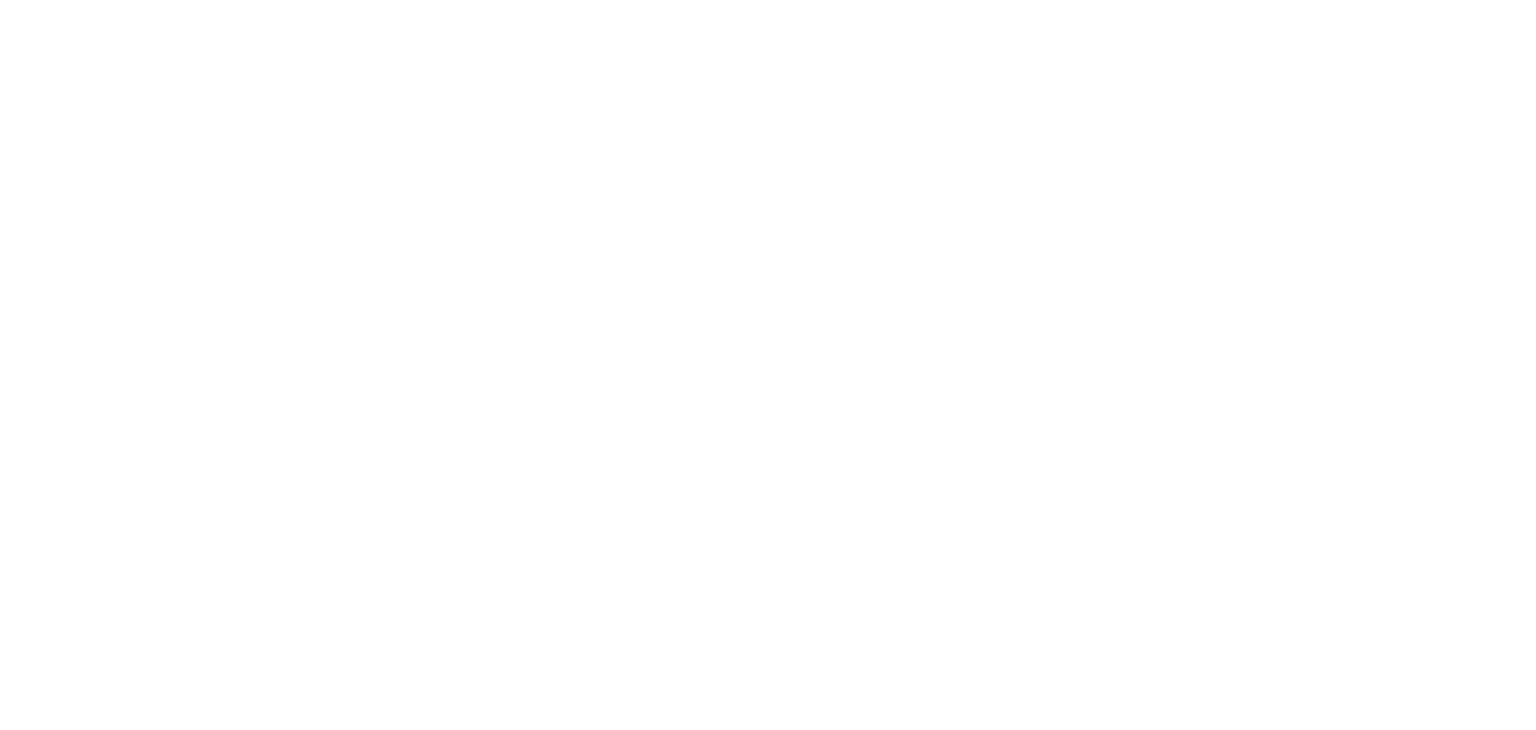 scroll, scrollTop: 0, scrollLeft: 0, axis: both 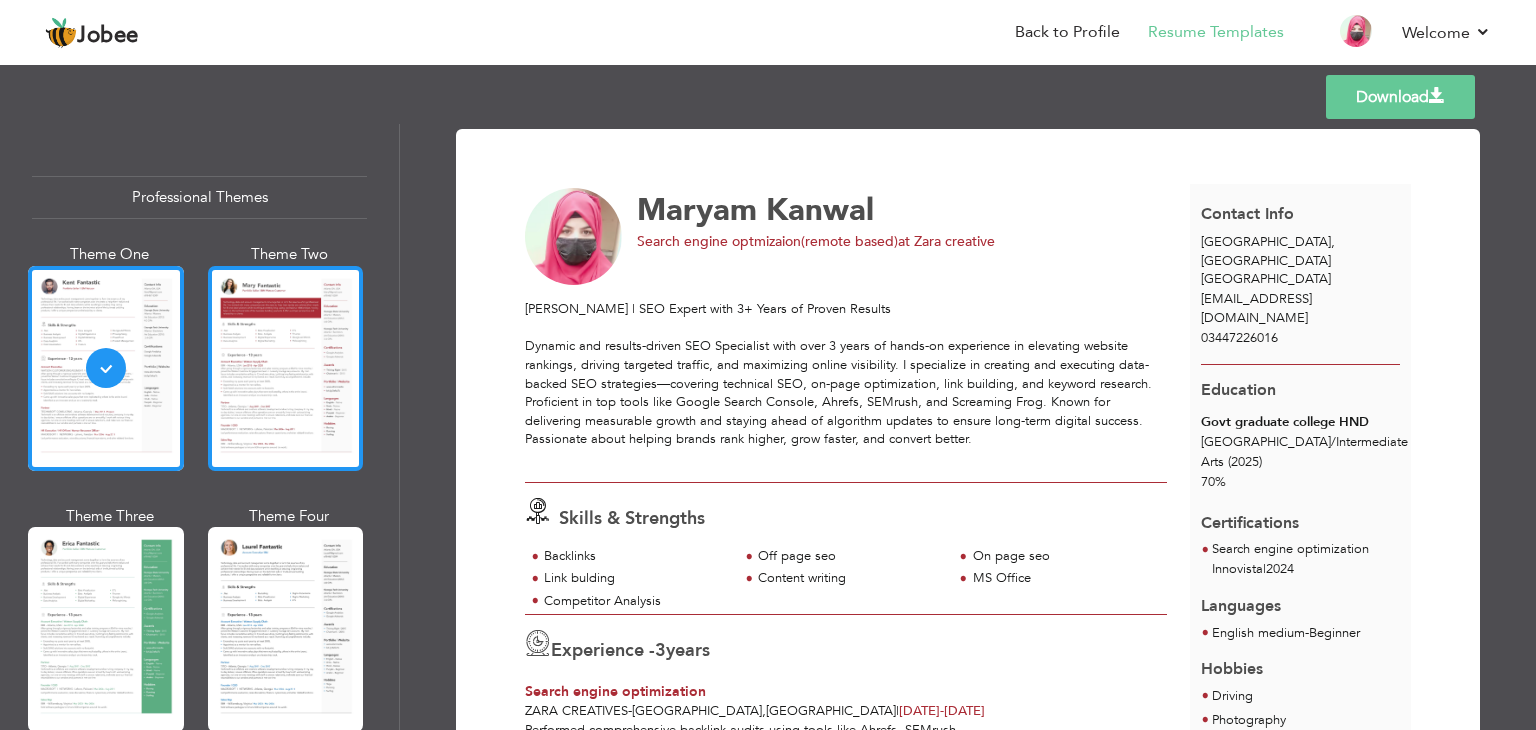 click at bounding box center (286, 368) 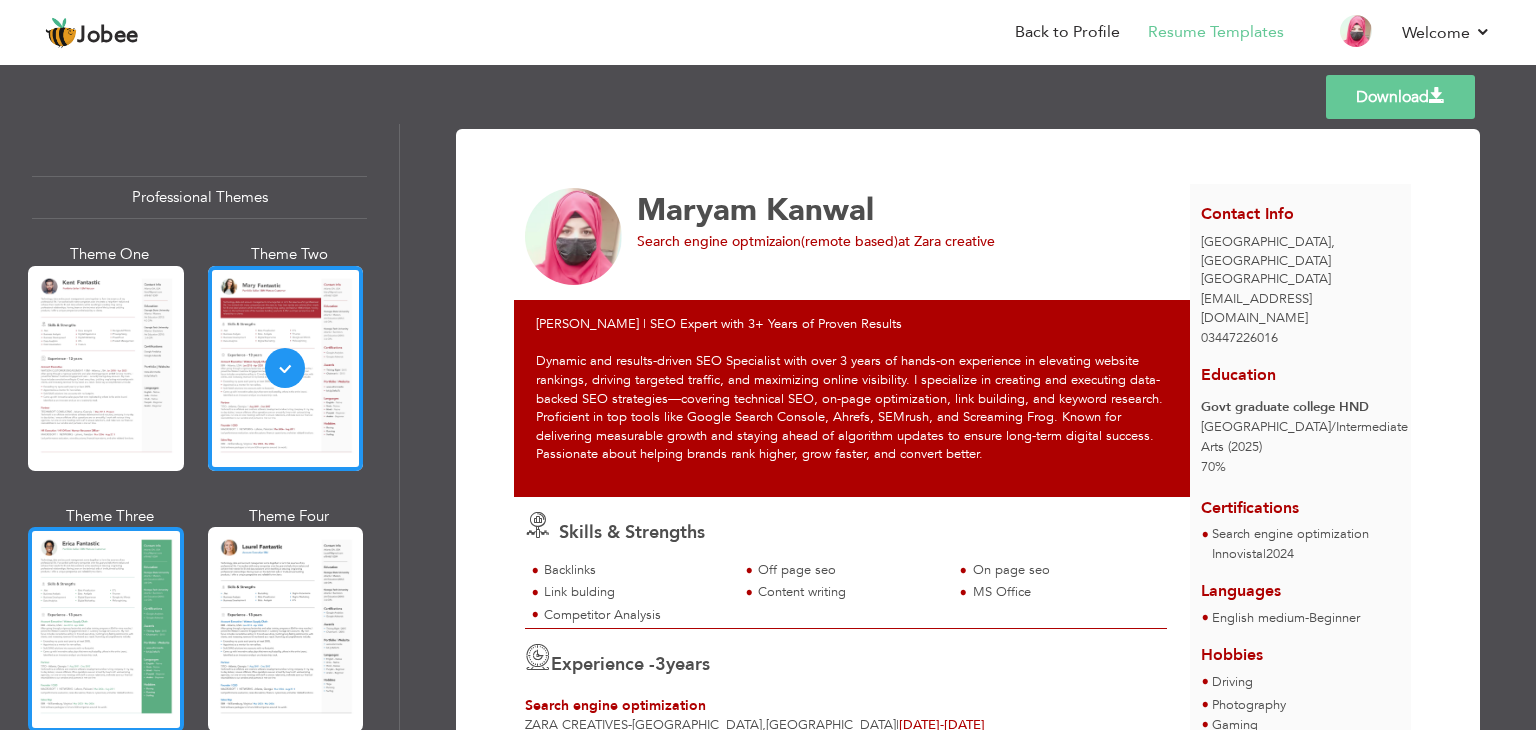 click at bounding box center [106, 629] 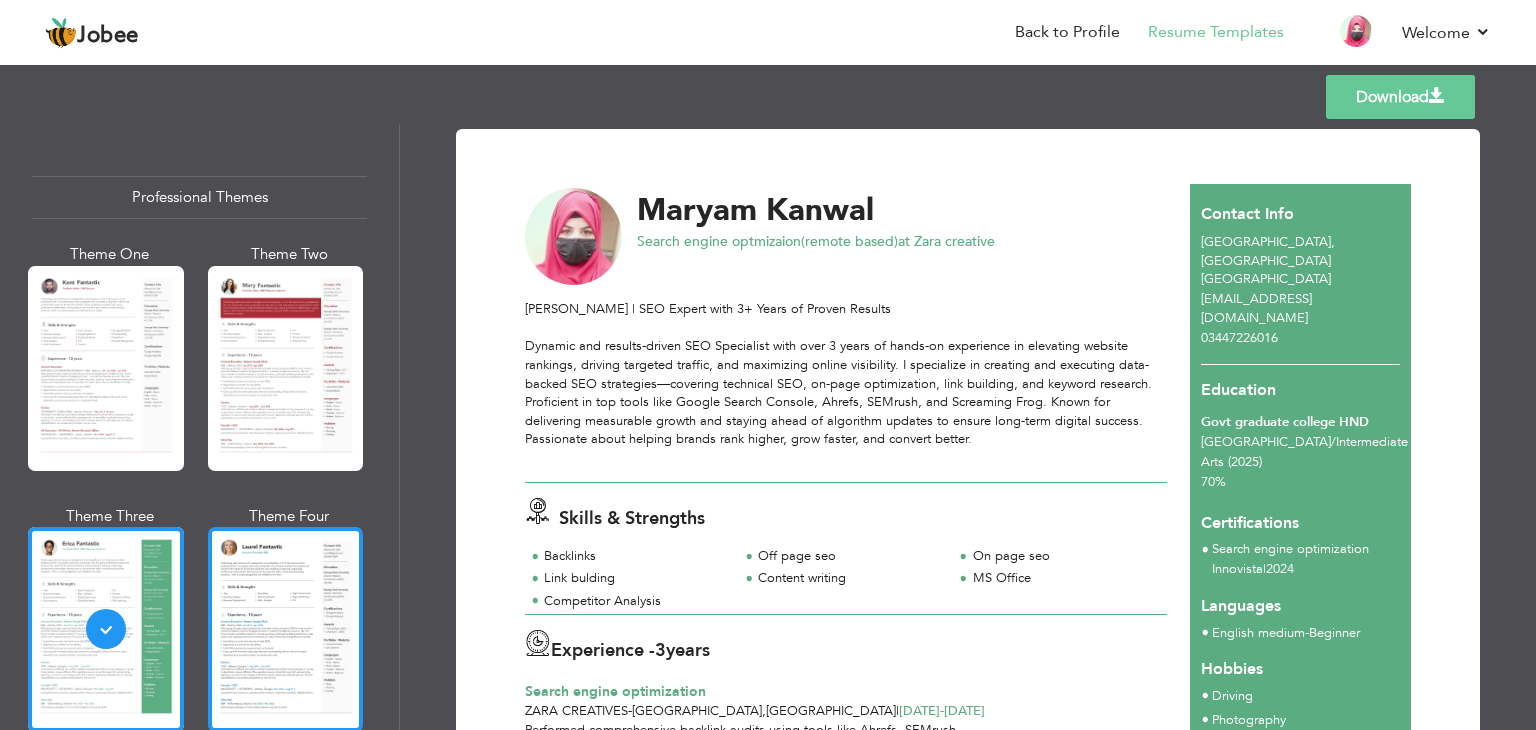 click at bounding box center [286, 629] 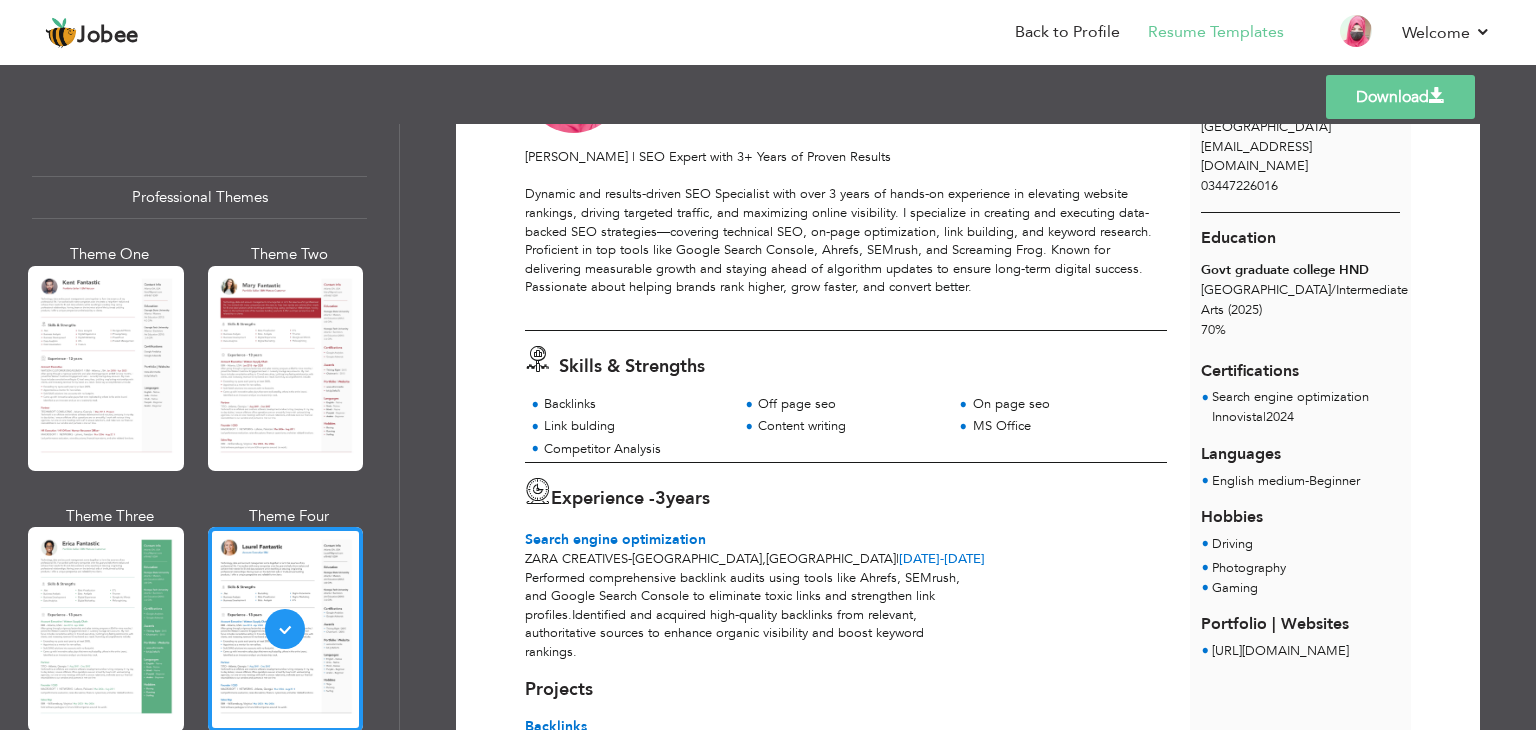 scroll, scrollTop: 156, scrollLeft: 0, axis: vertical 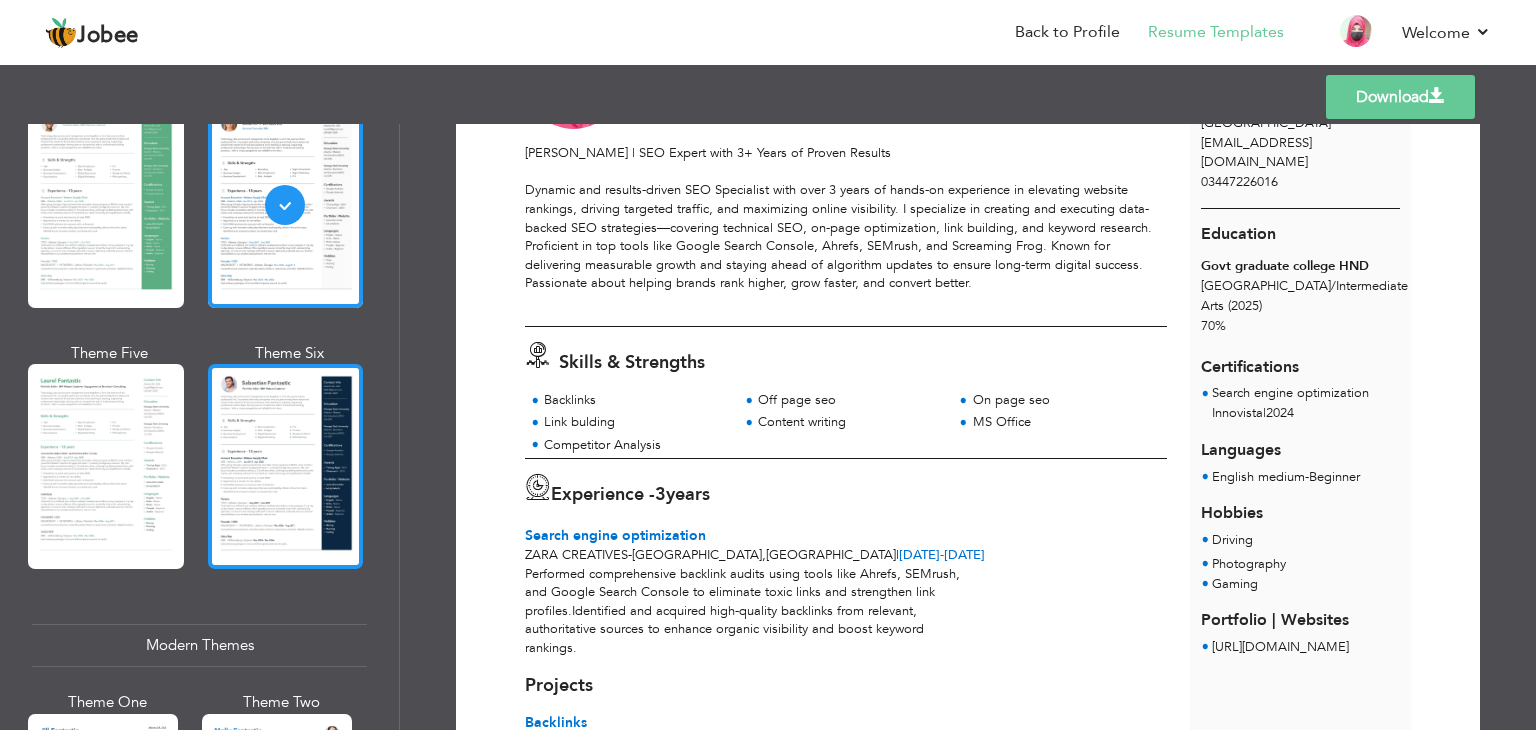 click at bounding box center [286, 466] 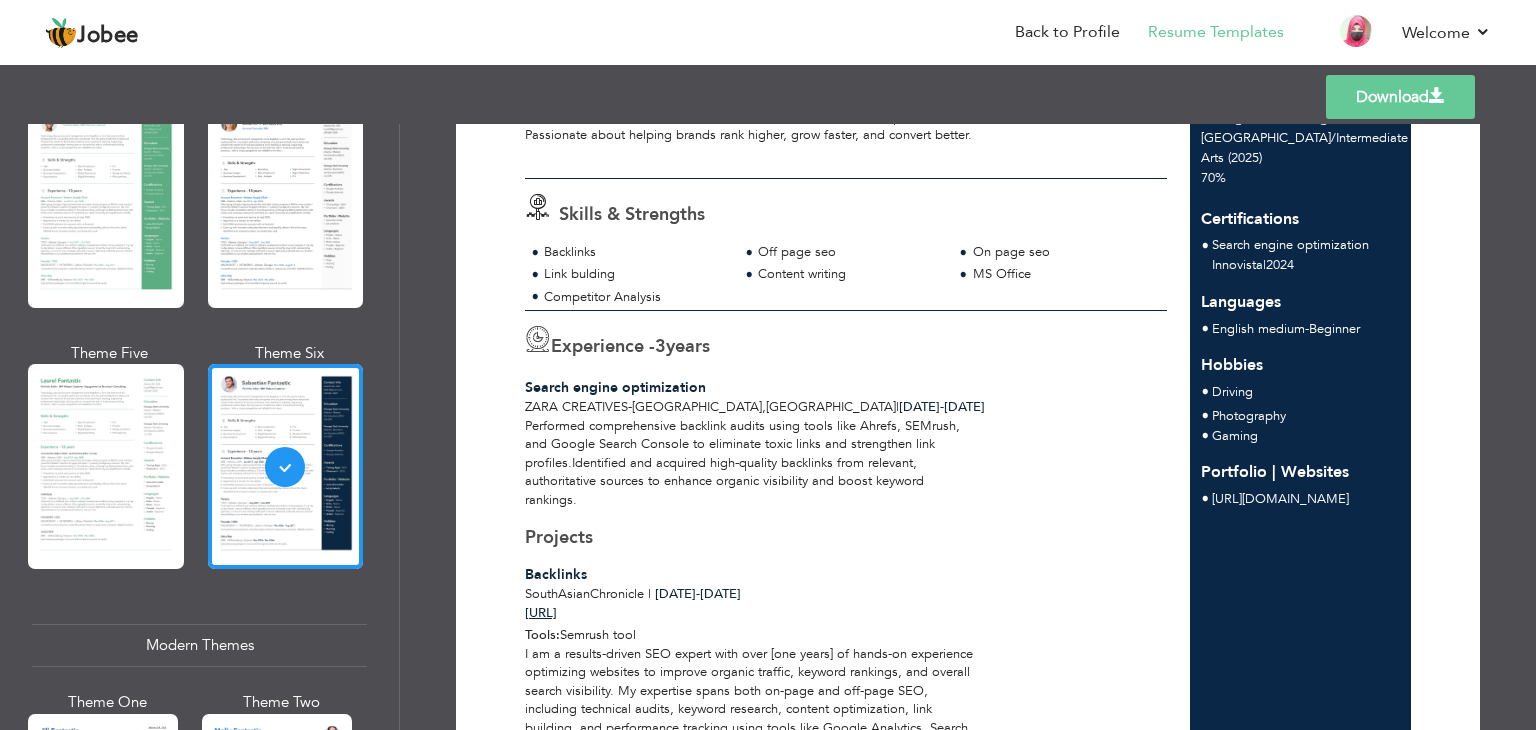scroll, scrollTop: 308, scrollLeft: 0, axis: vertical 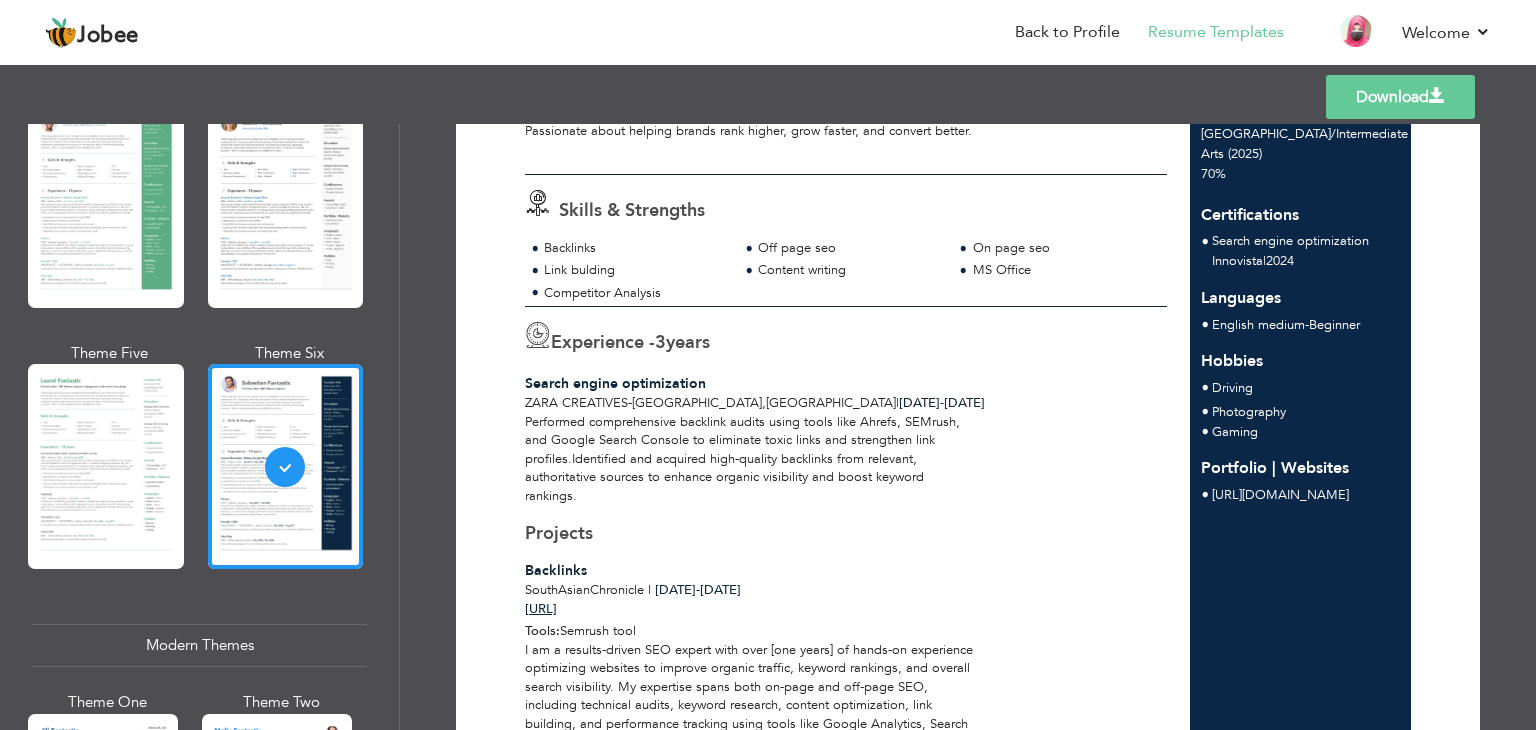 click on "Download" at bounding box center (1400, 97) 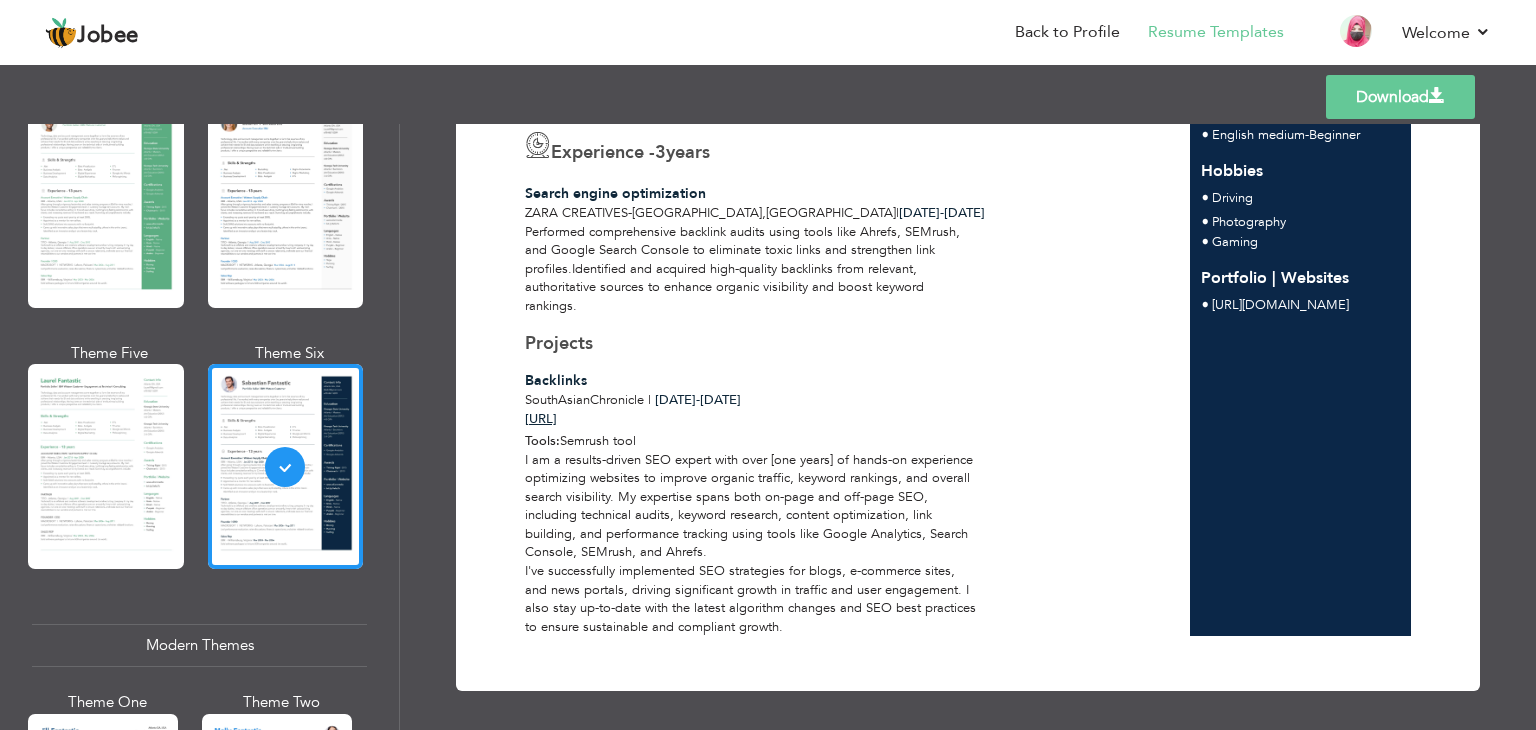 scroll, scrollTop: 0, scrollLeft: 0, axis: both 